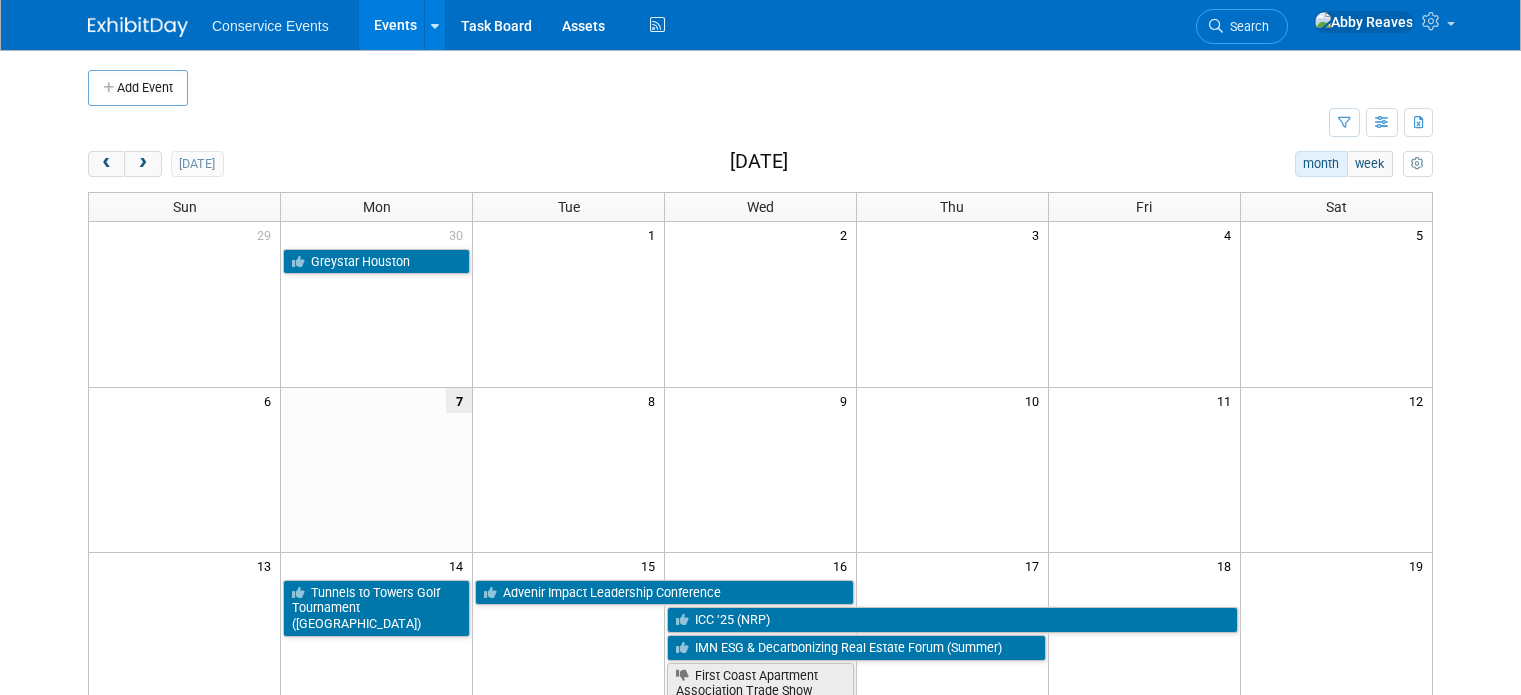 scroll, scrollTop: 0, scrollLeft: 0, axis: both 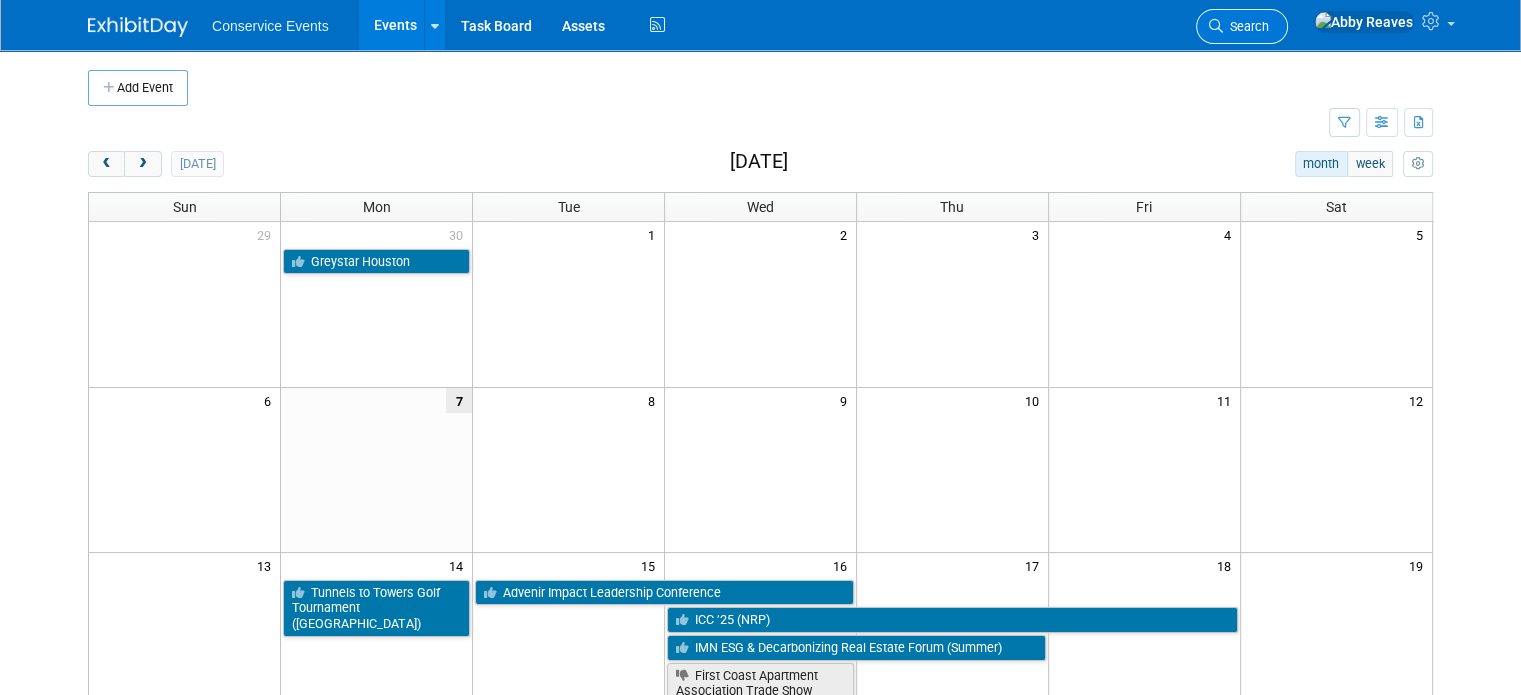 click on "Search" at bounding box center [1242, 26] 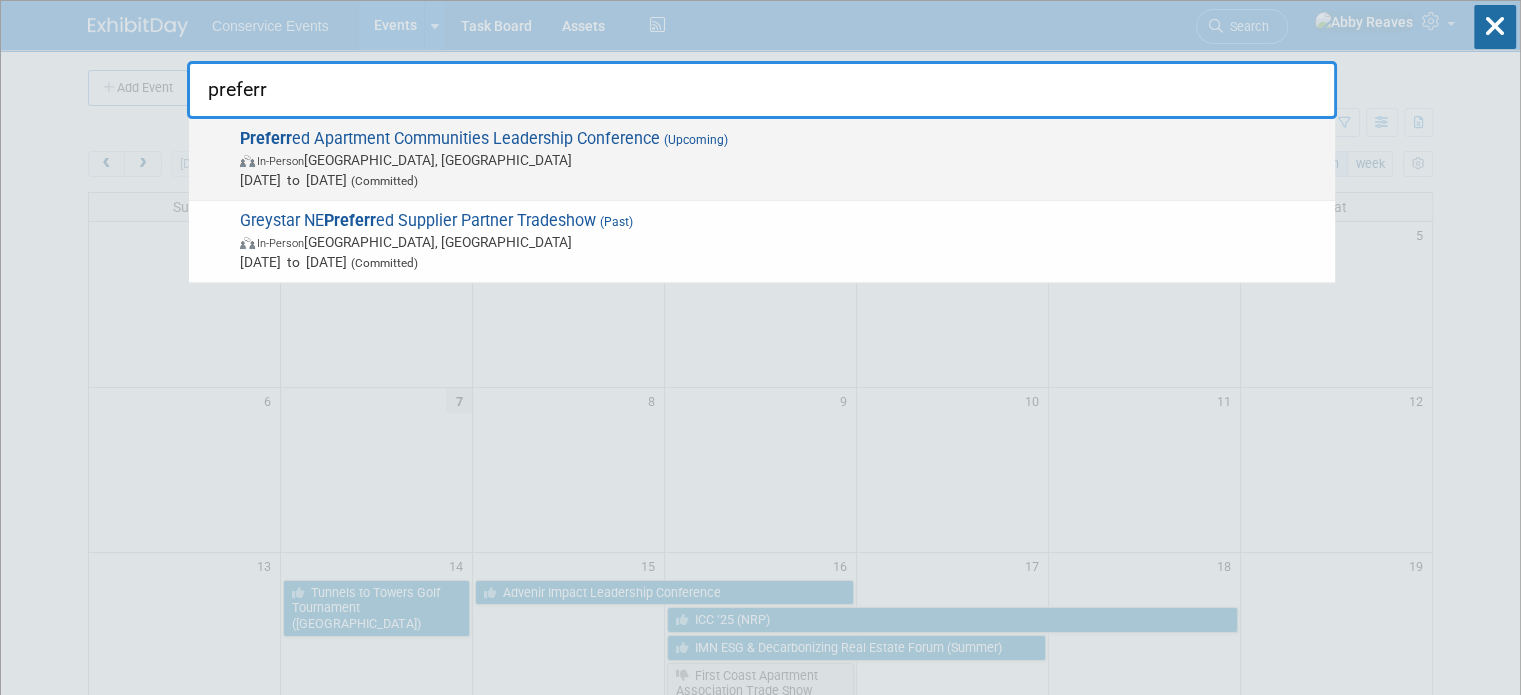 type on "preferr" 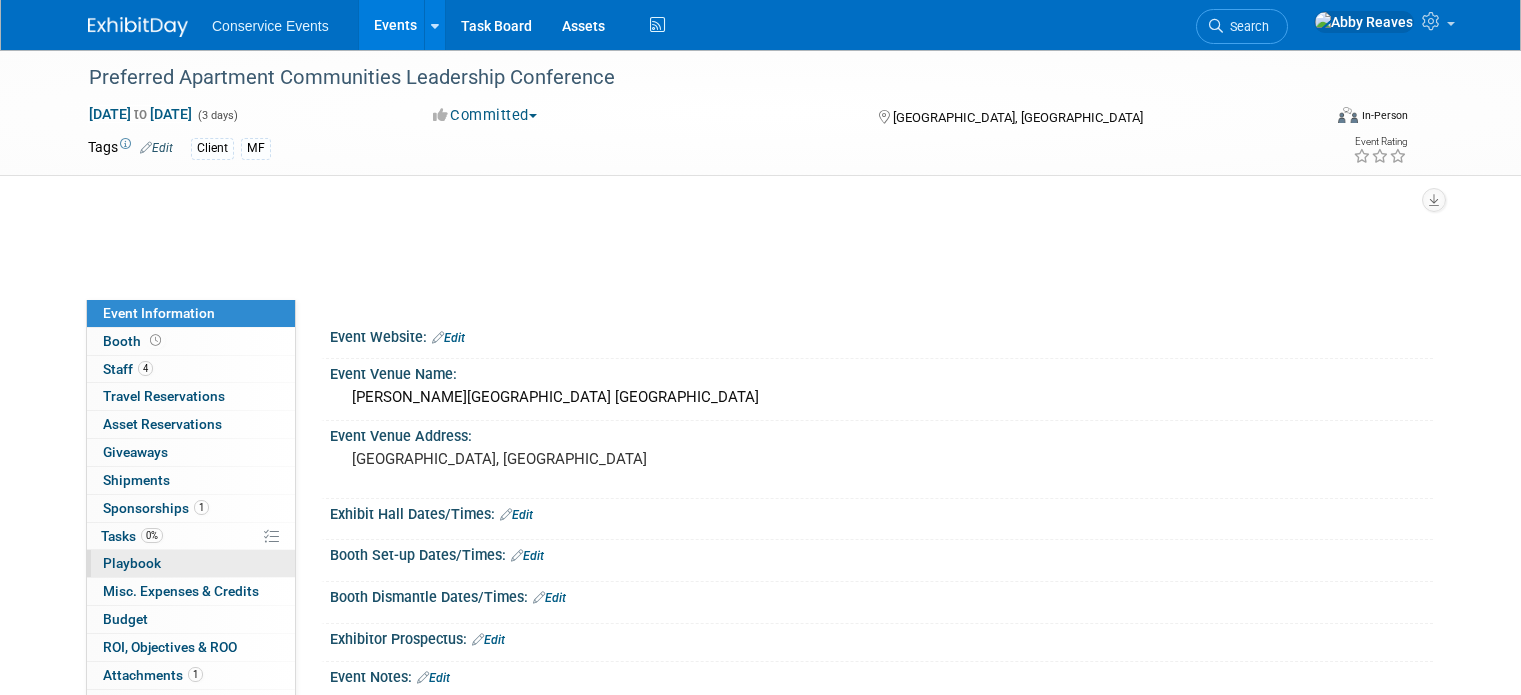 scroll, scrollTop: 0, scrollLeft: 0, axis: both 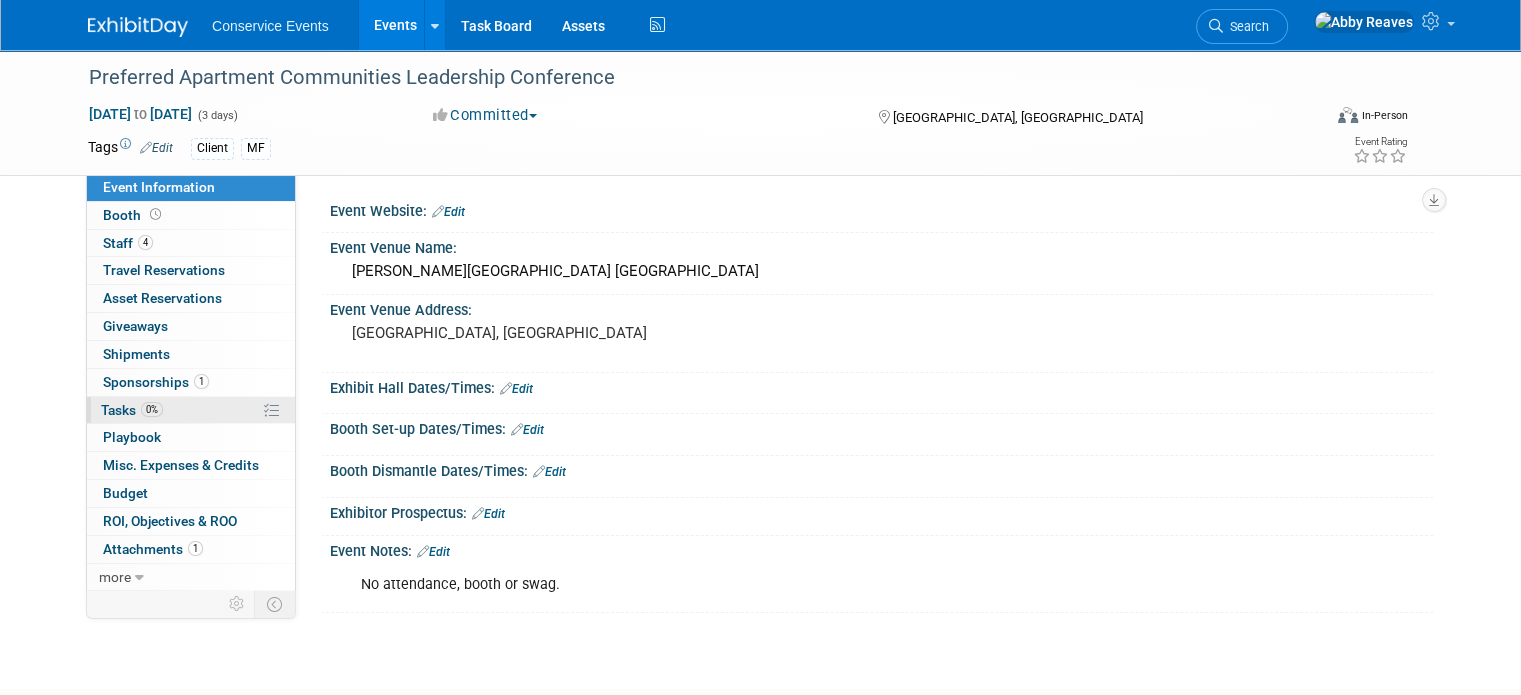click on "0%
Tasks 0%" at bounding box center (191, 410) 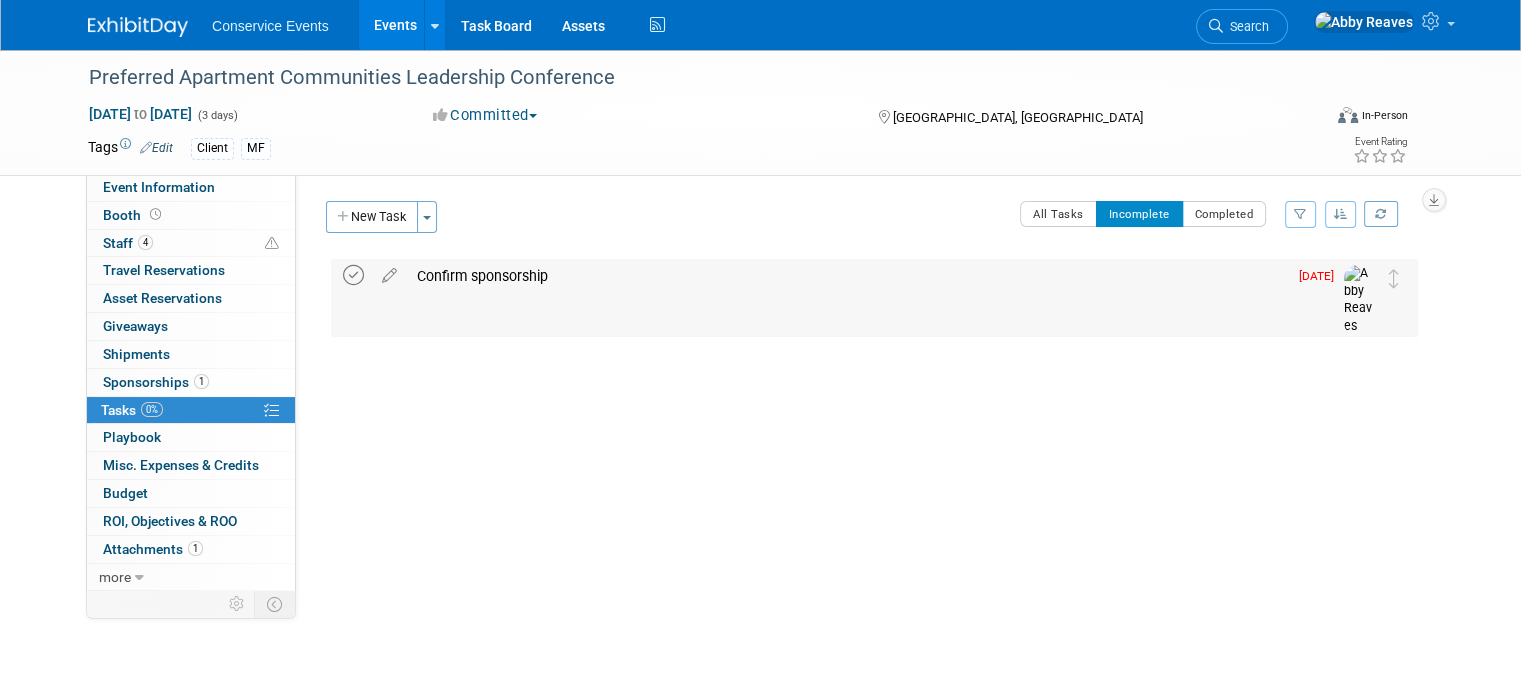 click at bounding box center [353, 275] 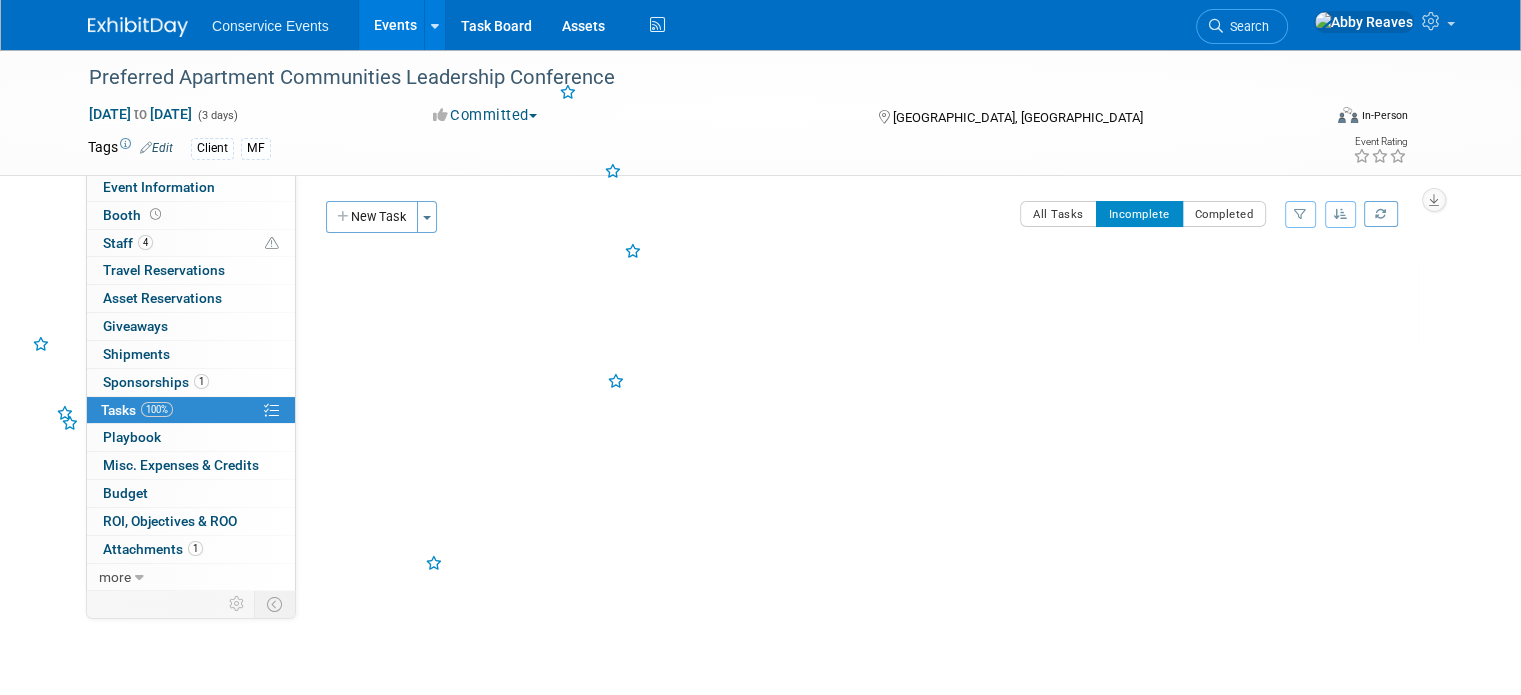 click on "Events" at bounding box center [395, 25] 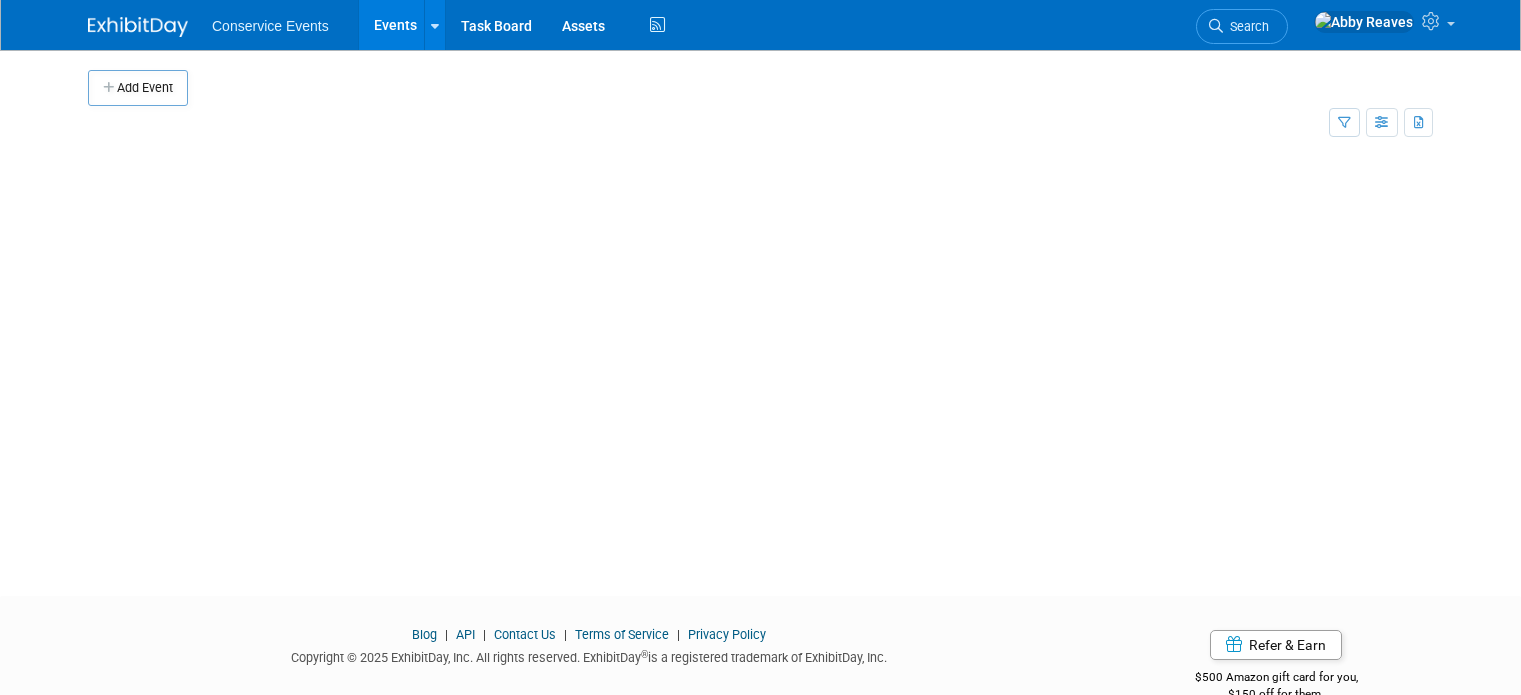 scroll, scrollTop: 0, scrollLeft: 0, axis: both 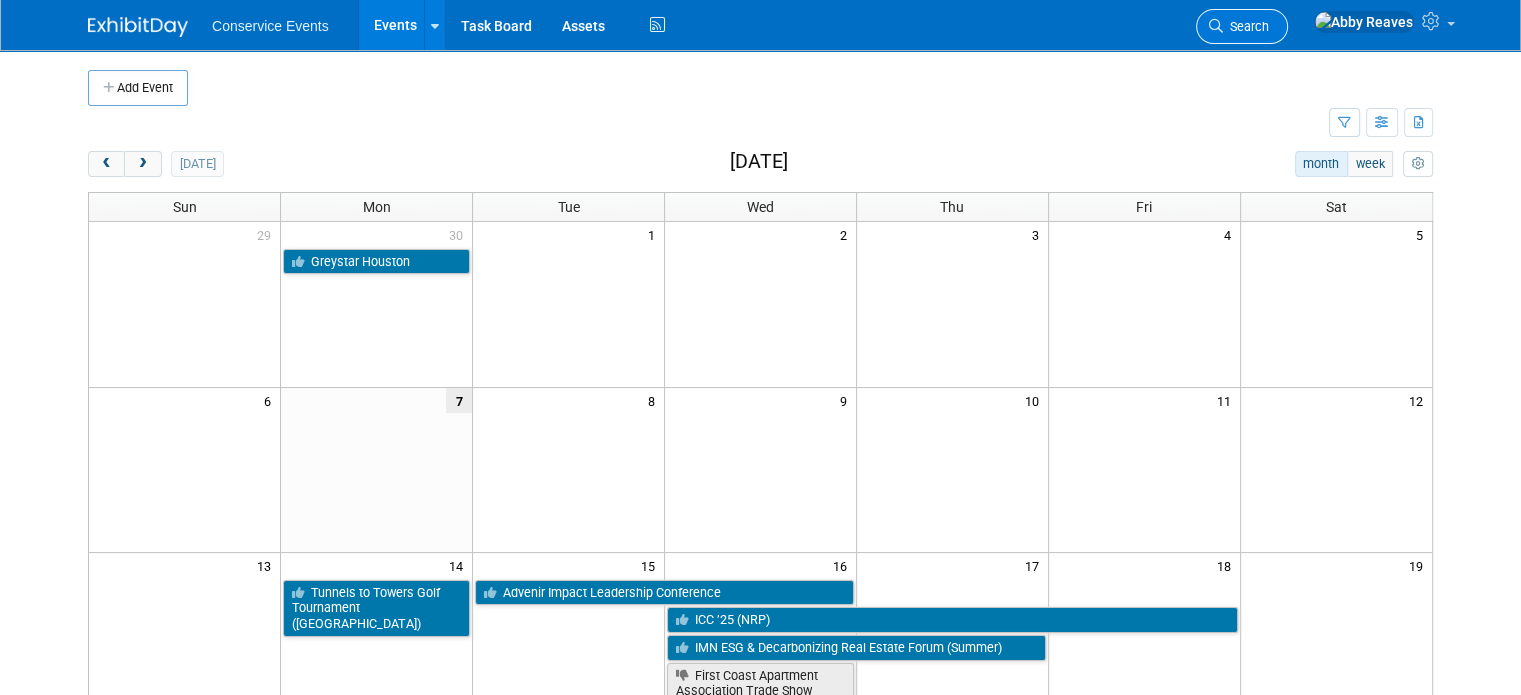 click on "Search" at bounding box center [1242, 26] 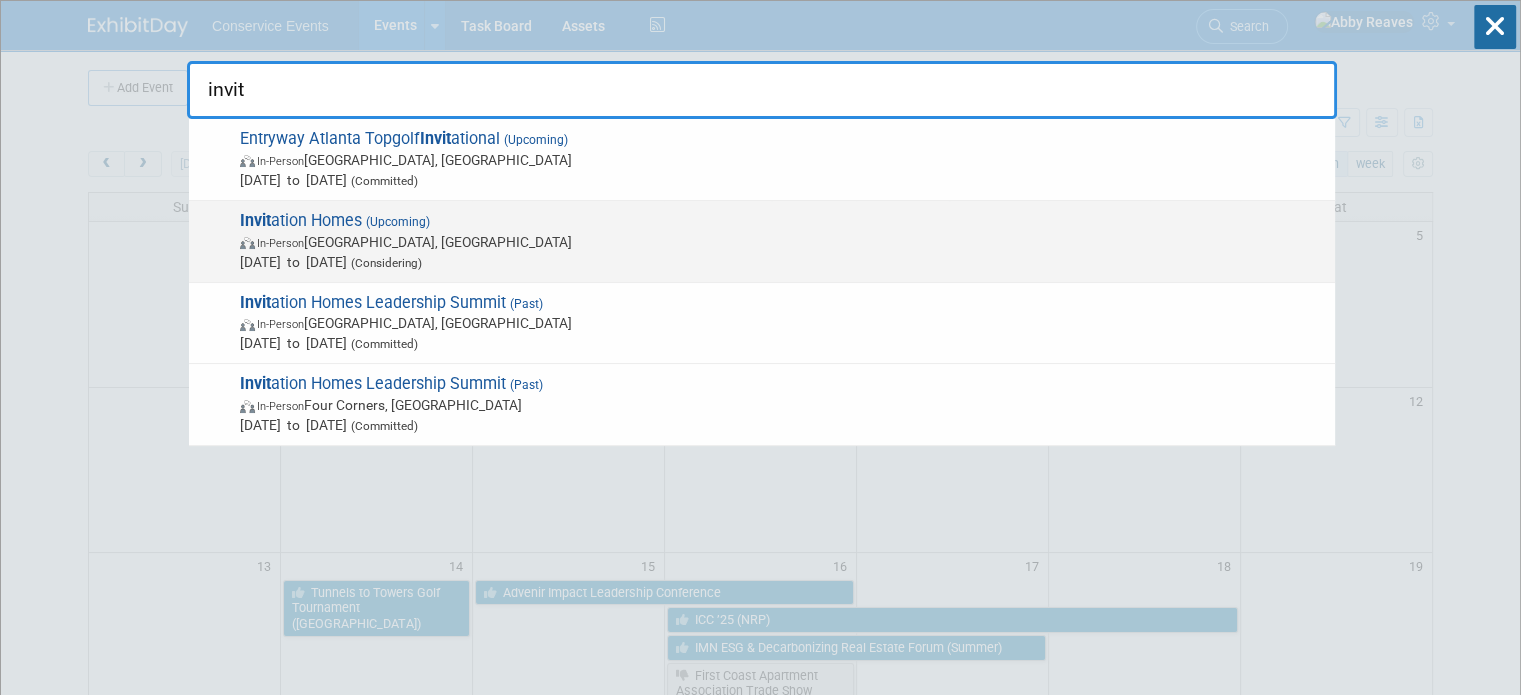 type on "invit" 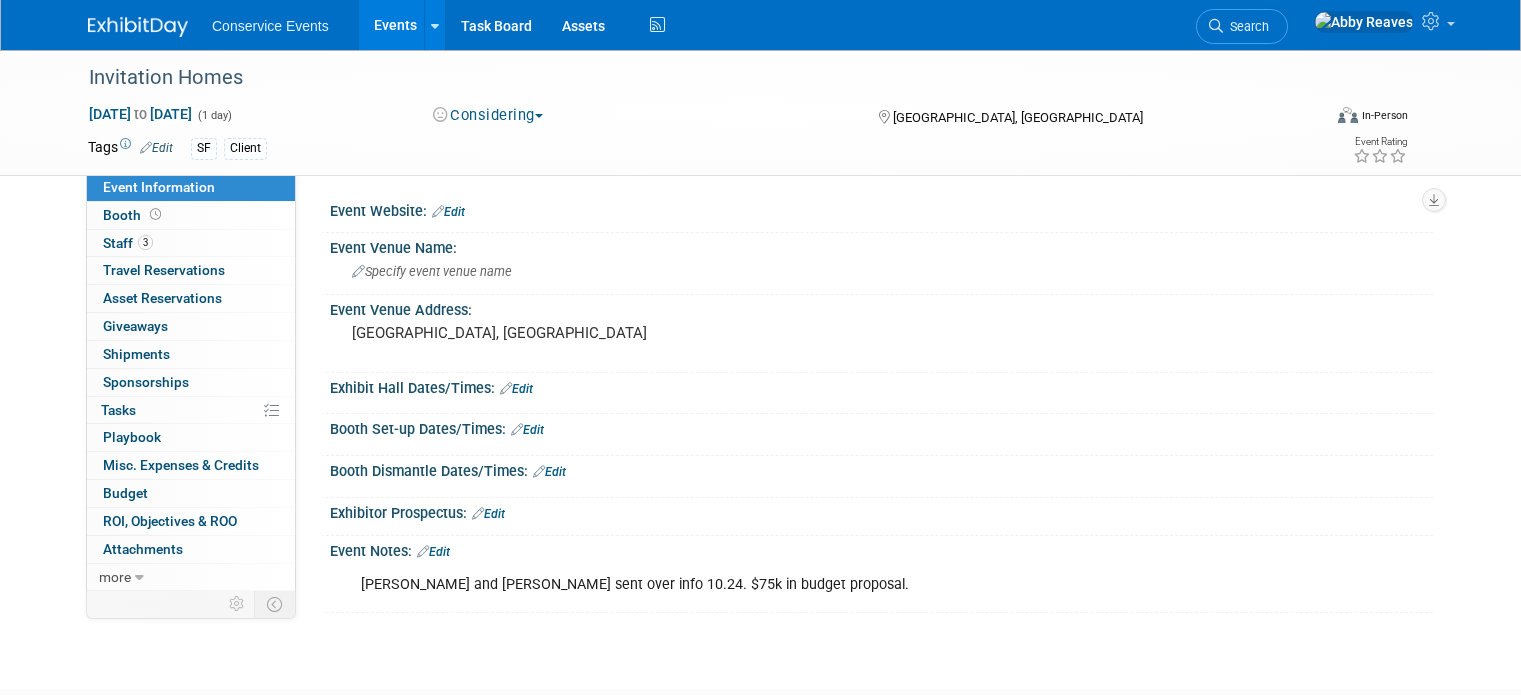scroll, scrollTop: 0, scrollLeft: 0, axis: both 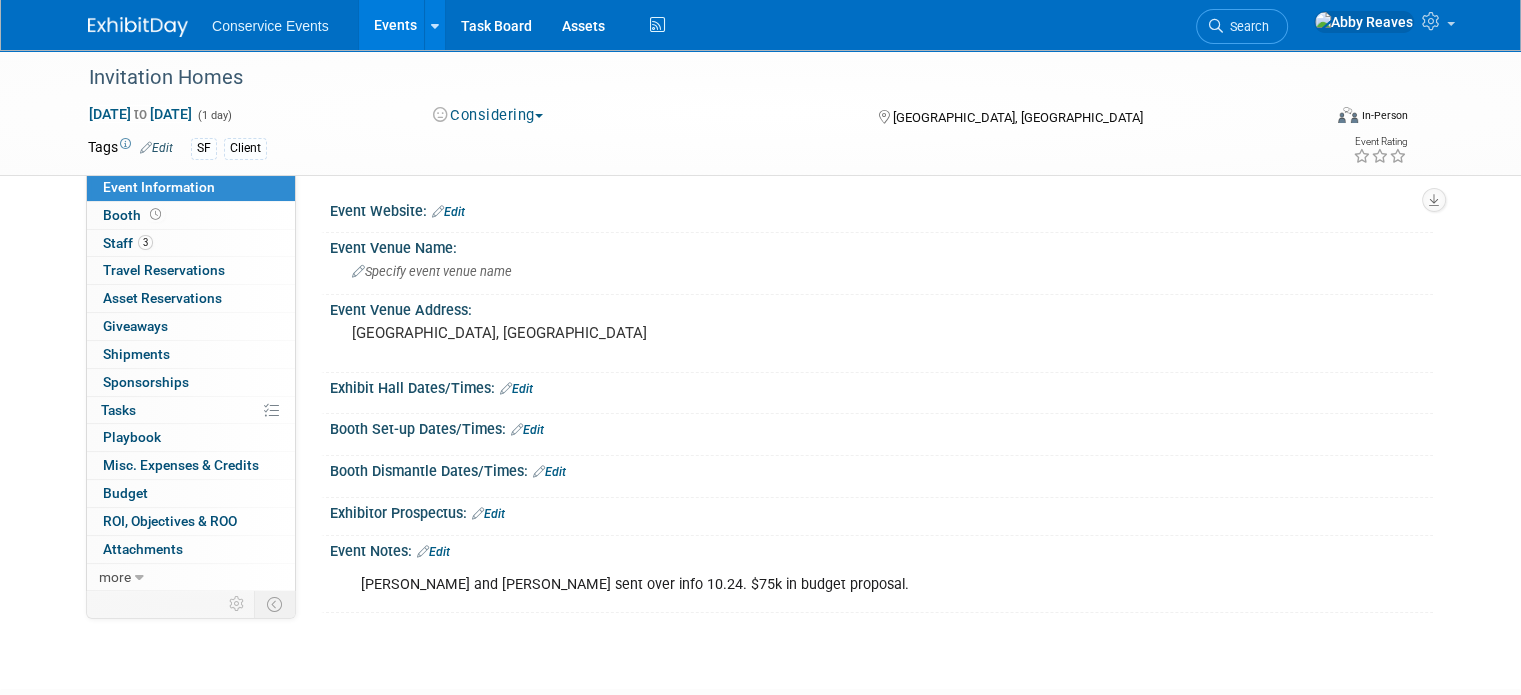 click on "(1 day)" at bounding box center [214, 115] 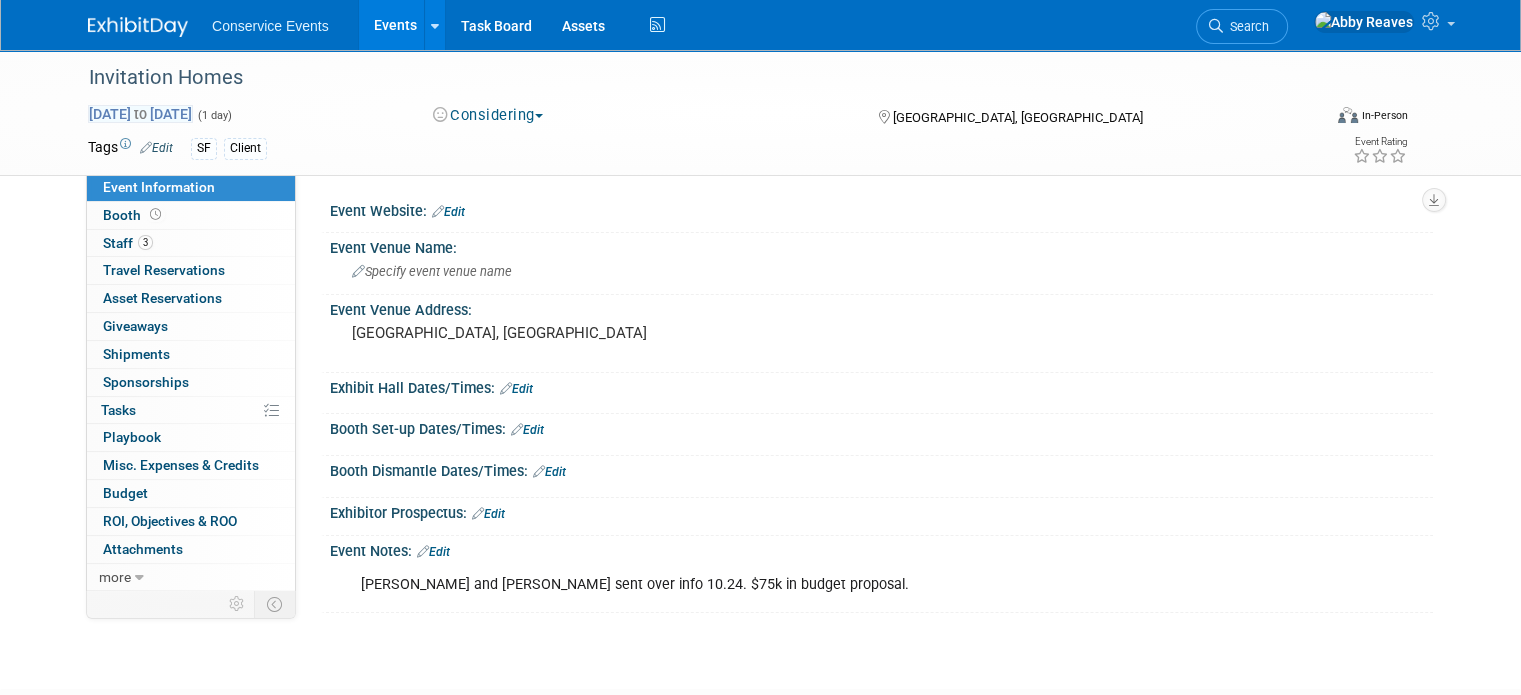 click on "to" at bounding box center (140, 114) 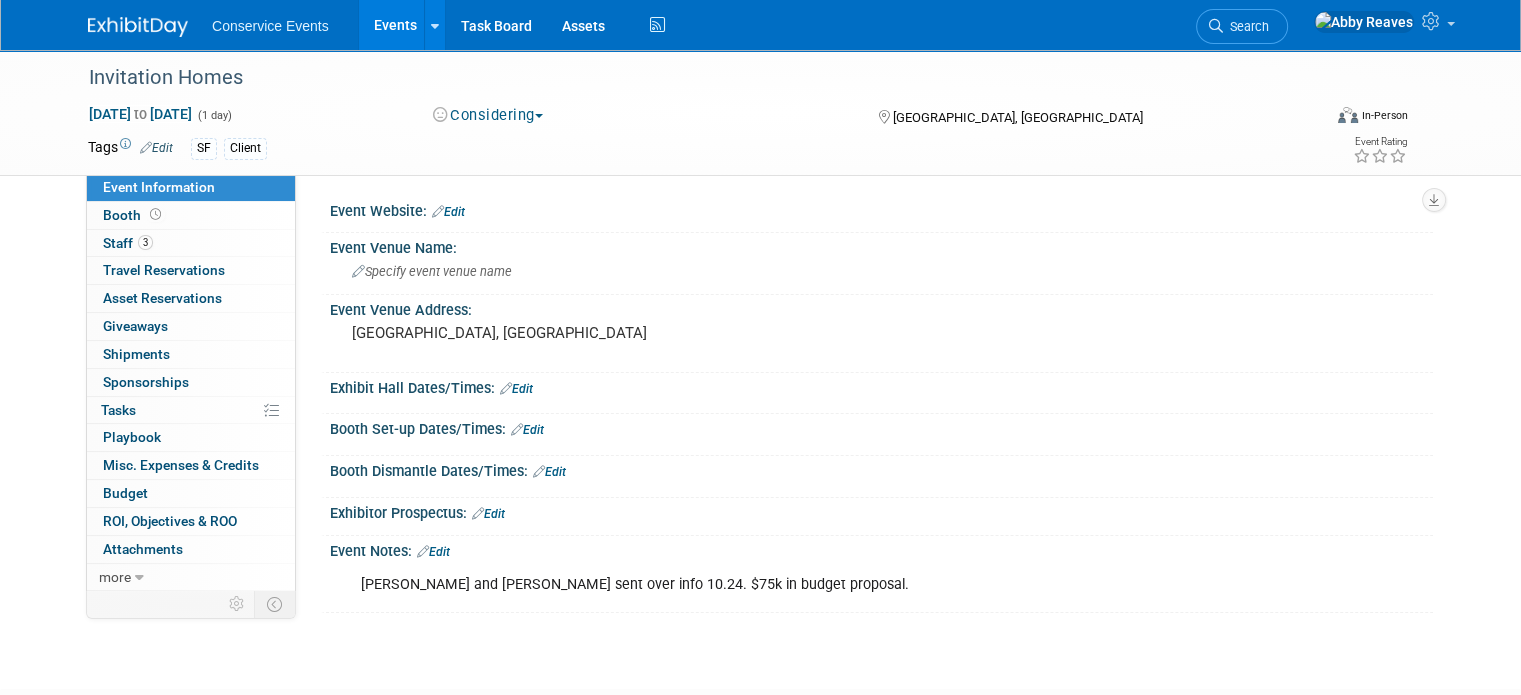 select on "10" 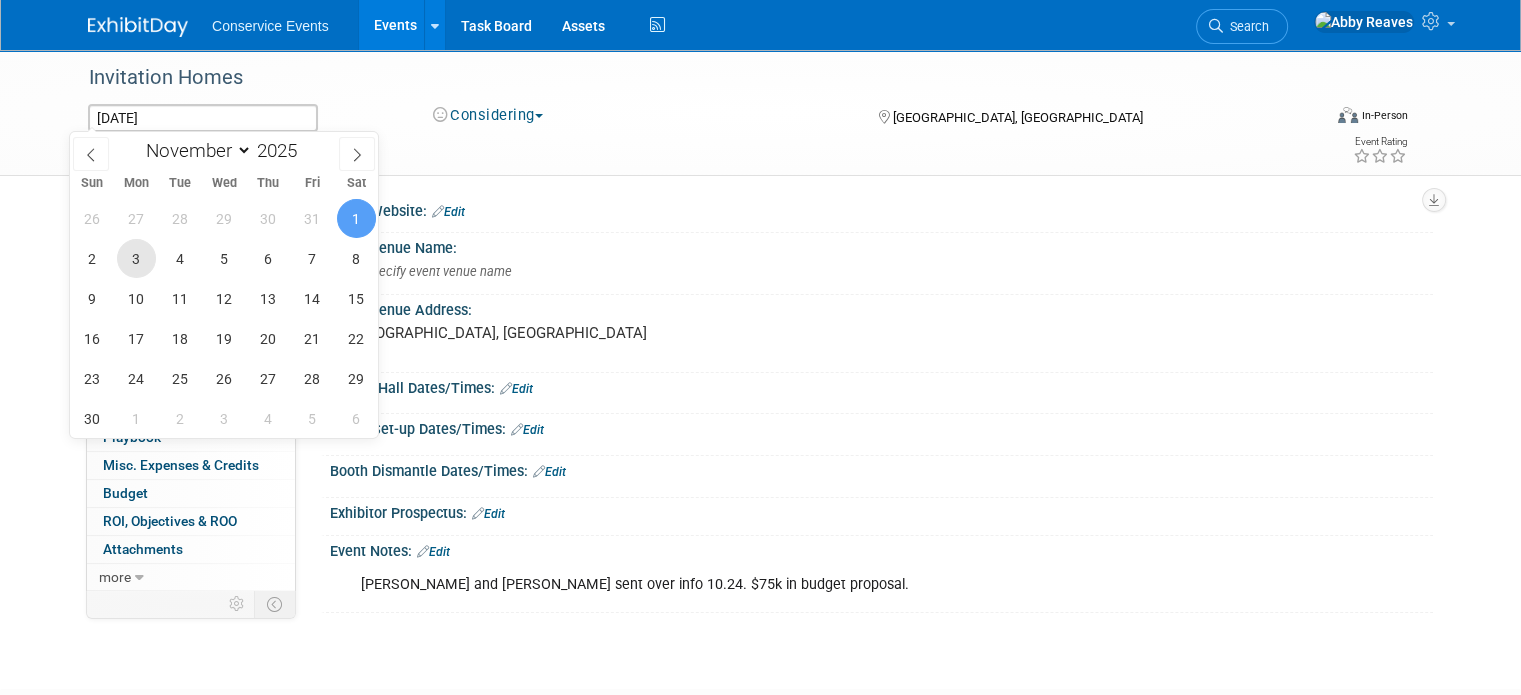 click on "3" at bounding box center (136, 258) 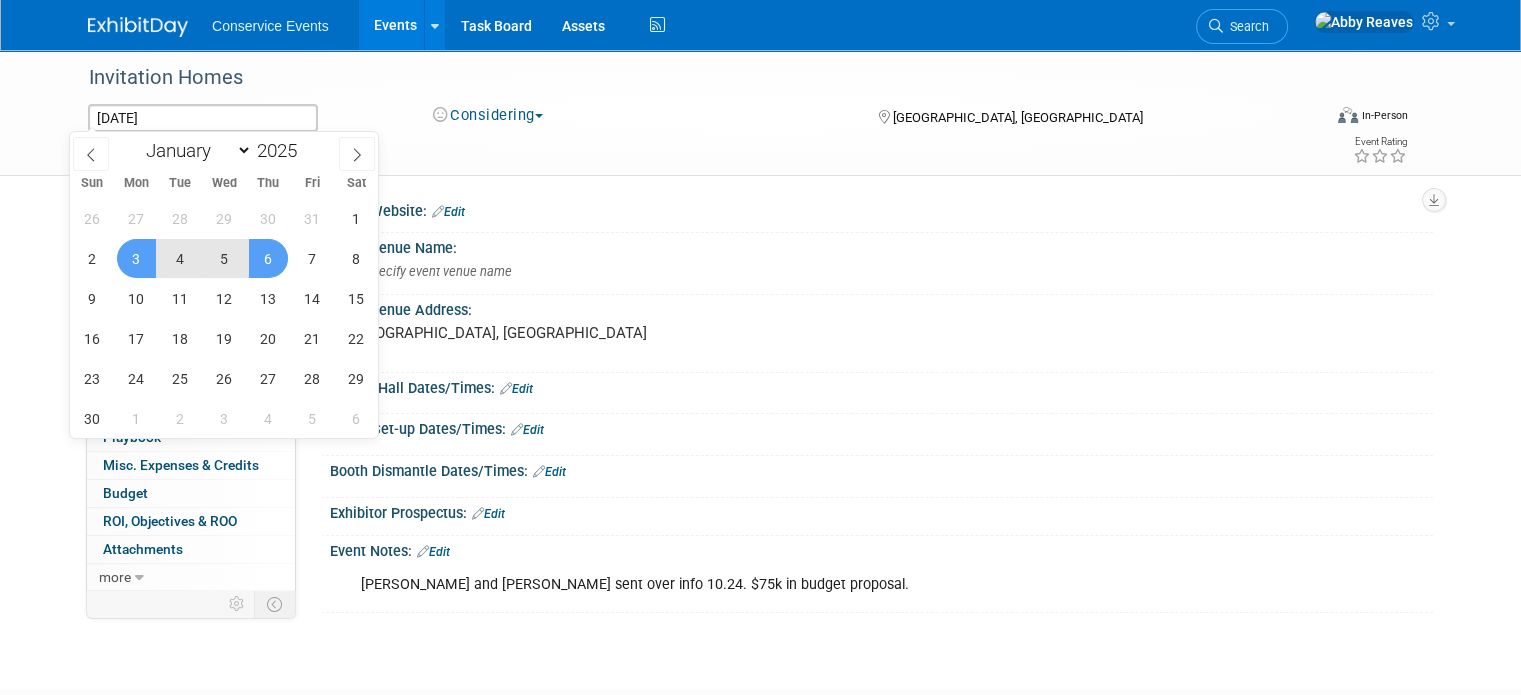 click on "6" at bounding box center [268, 258] 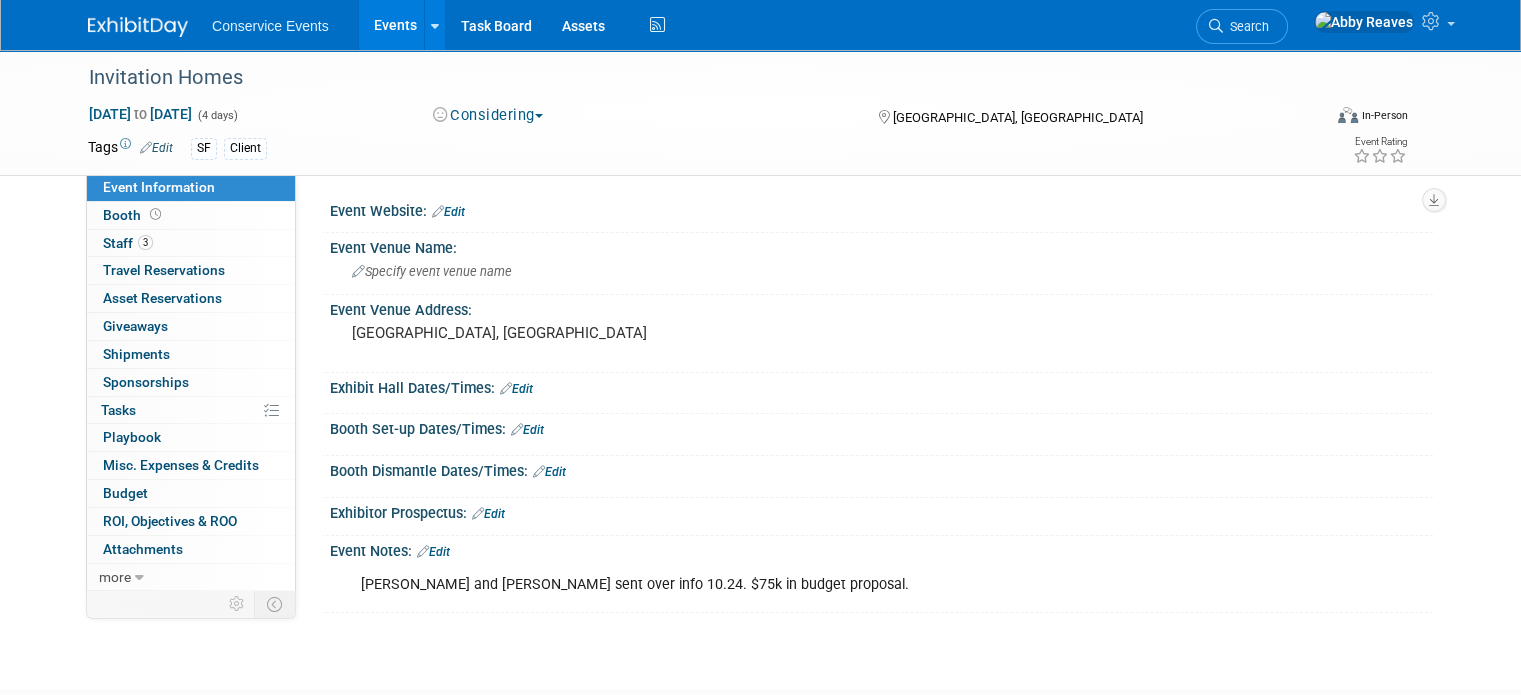 click on "Event Notes:
Edit" at bounding box center (881, 549) 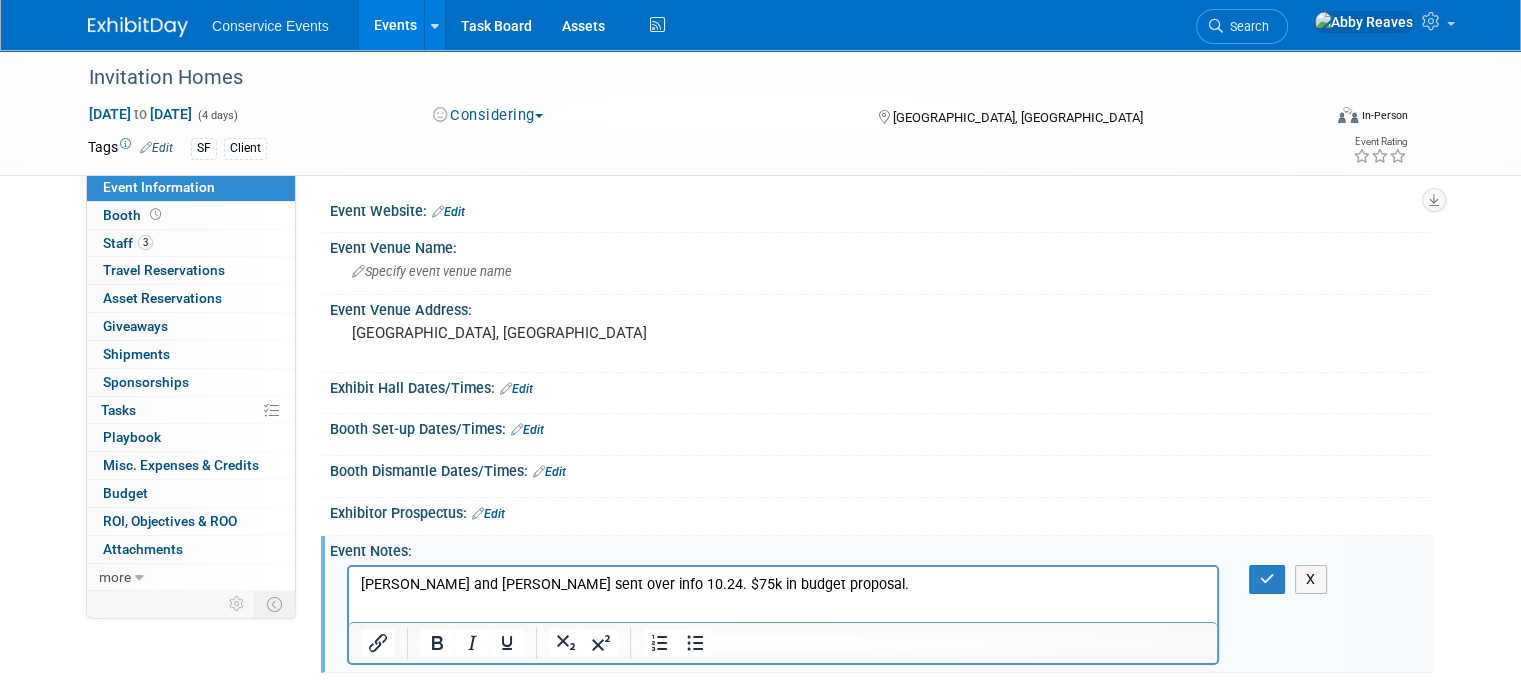 scroll, scrollTop: 0, scrollLeft: 0, axis: both 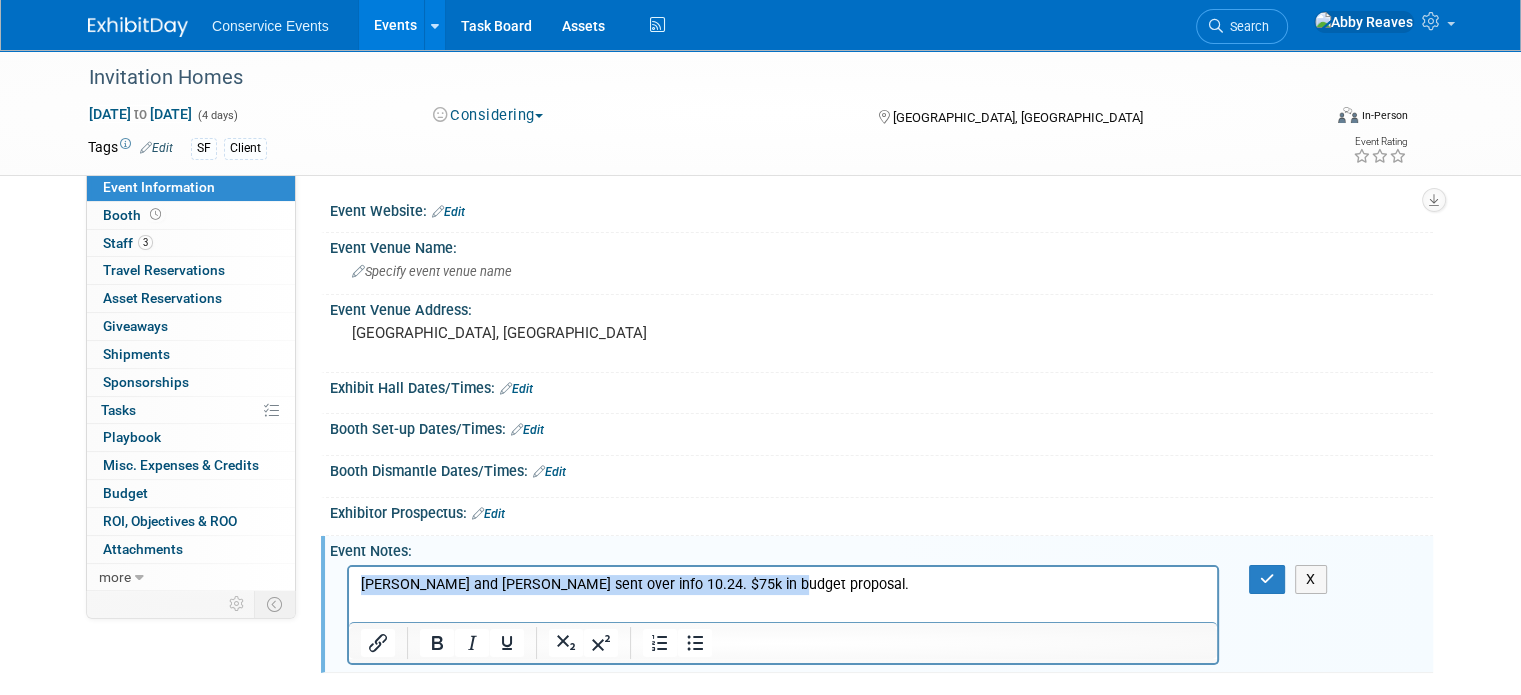 drag, startPoint x: 817, startPoint y: 591, endPoint x: 359, endPoint y: 584, distance: 458.0535 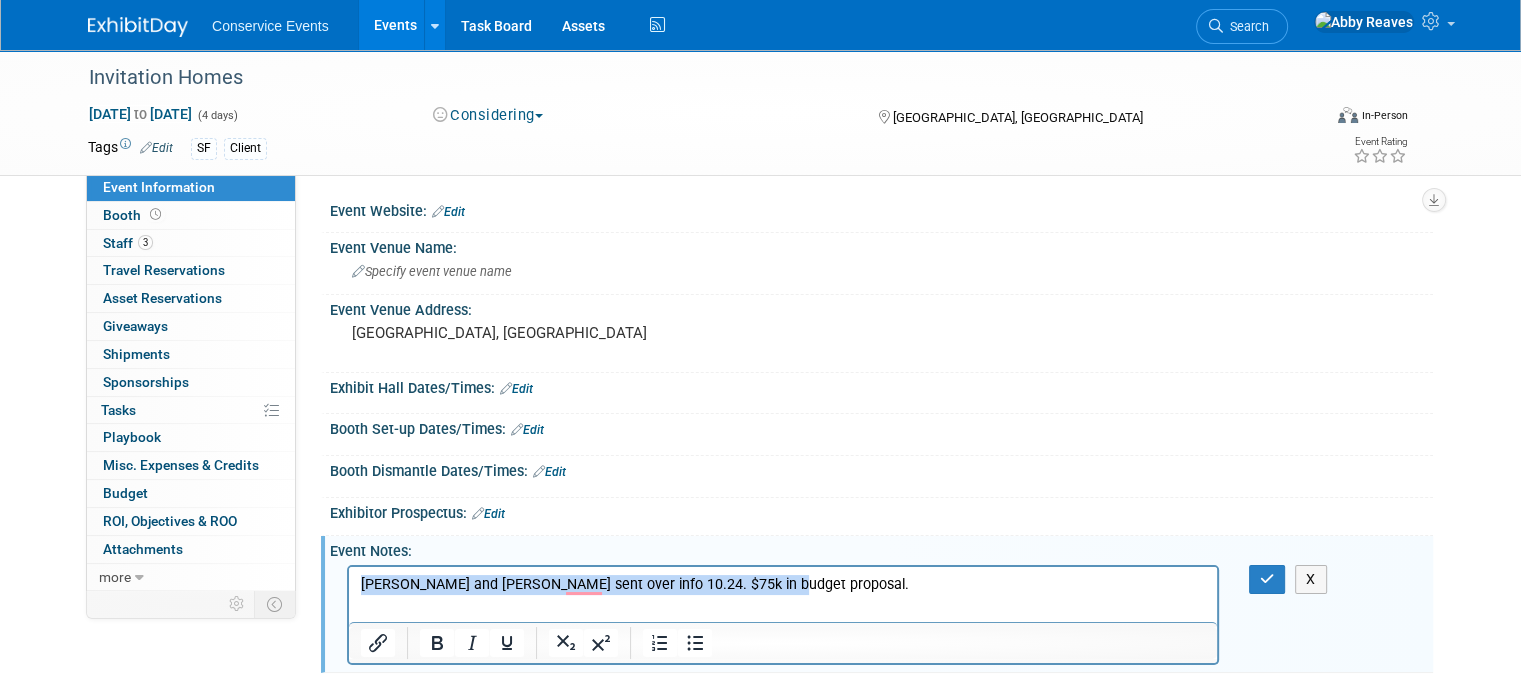 type 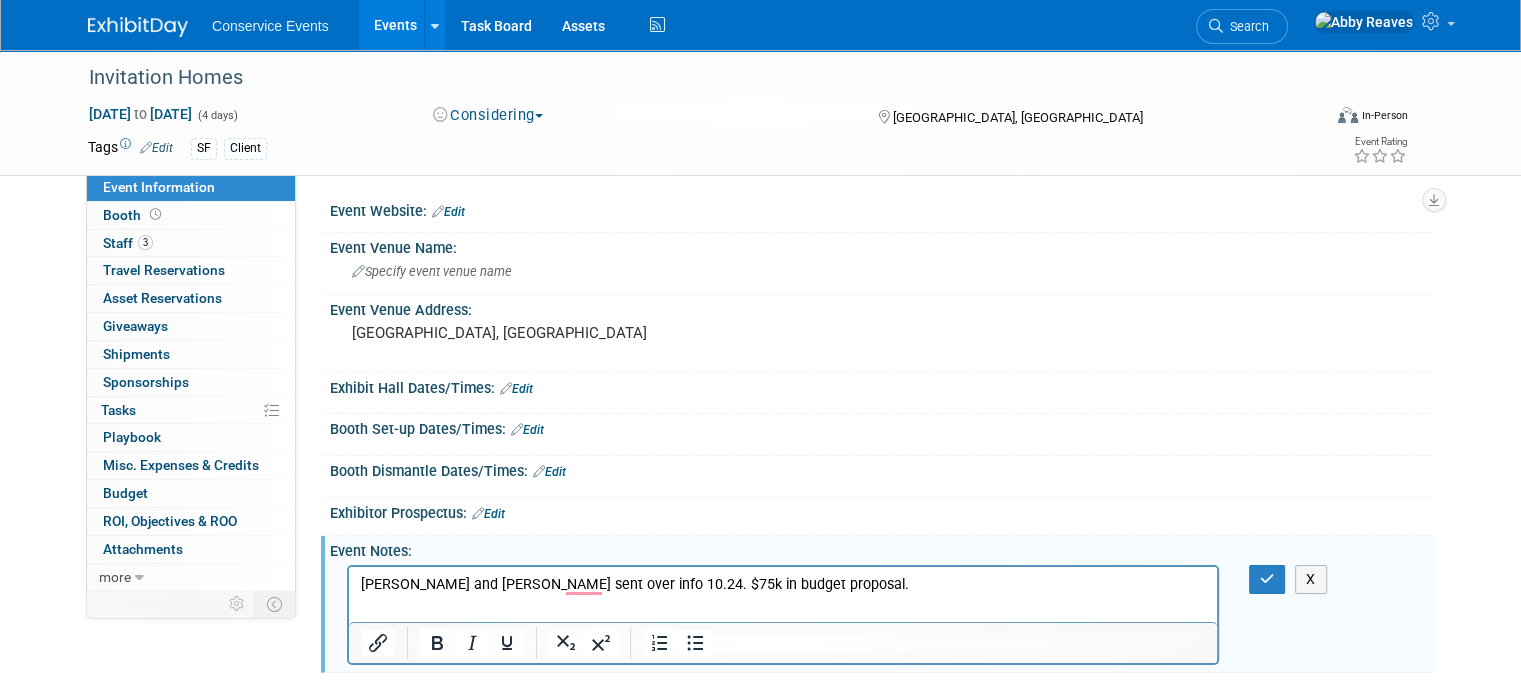 scroll, scrollTop: 318, scrollLeft: 0, axis: vertical 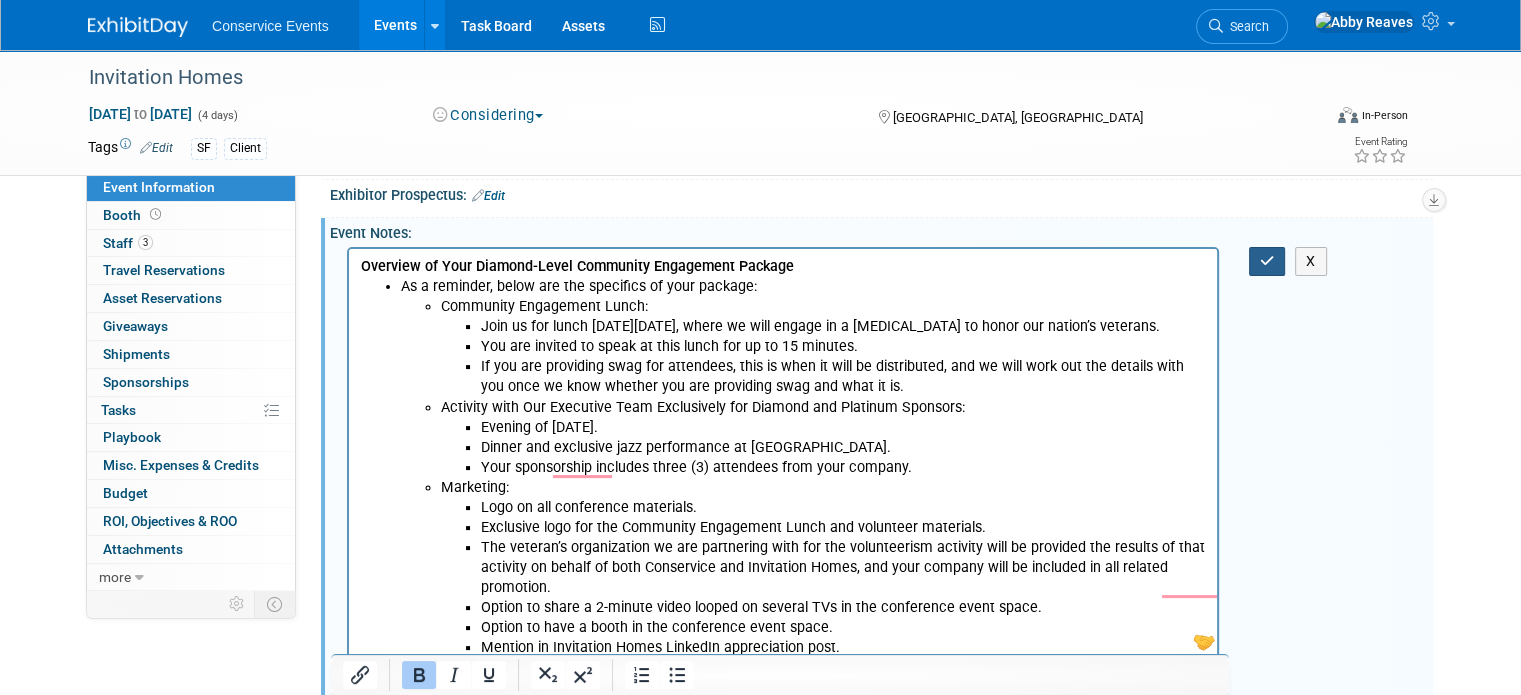 click at bounding box center [1267, 261] 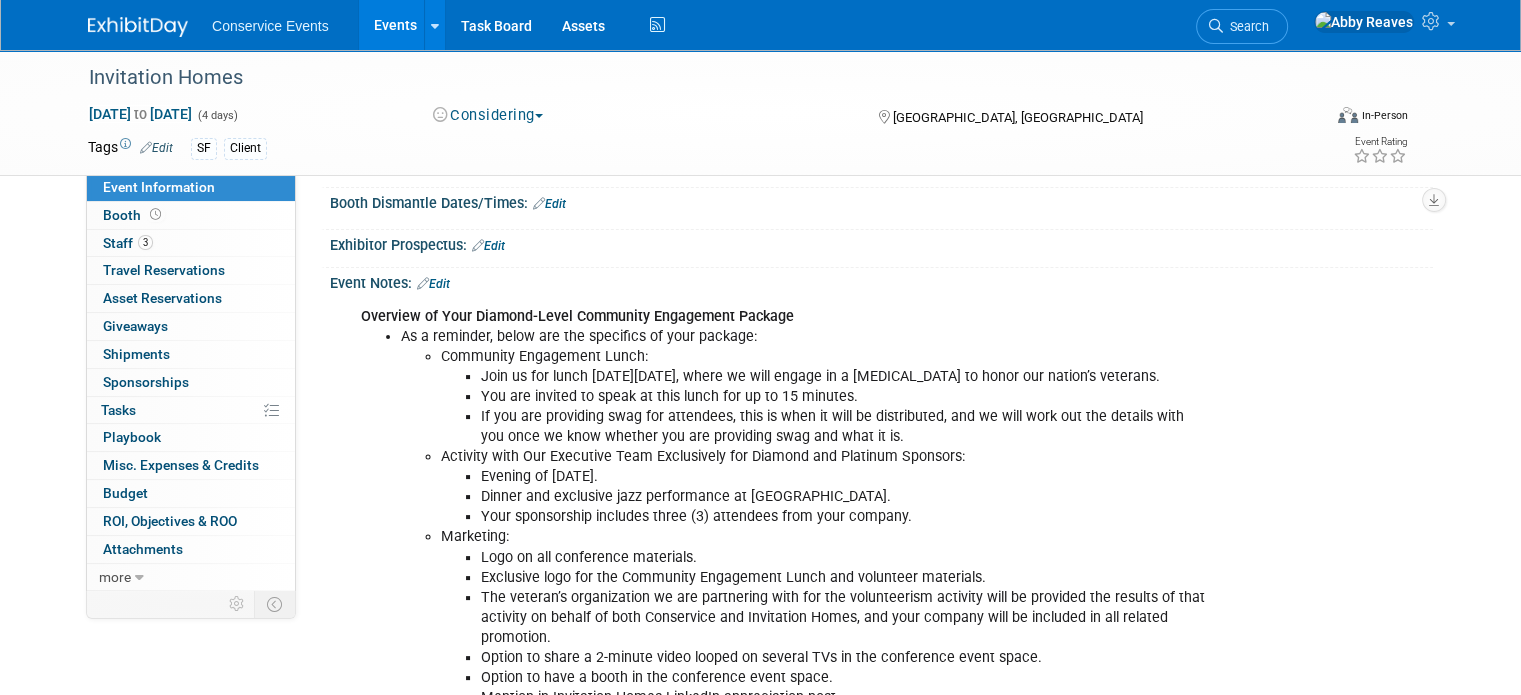 scroll, scrollTop: 300, scrollLeft: 0, axis: vertical 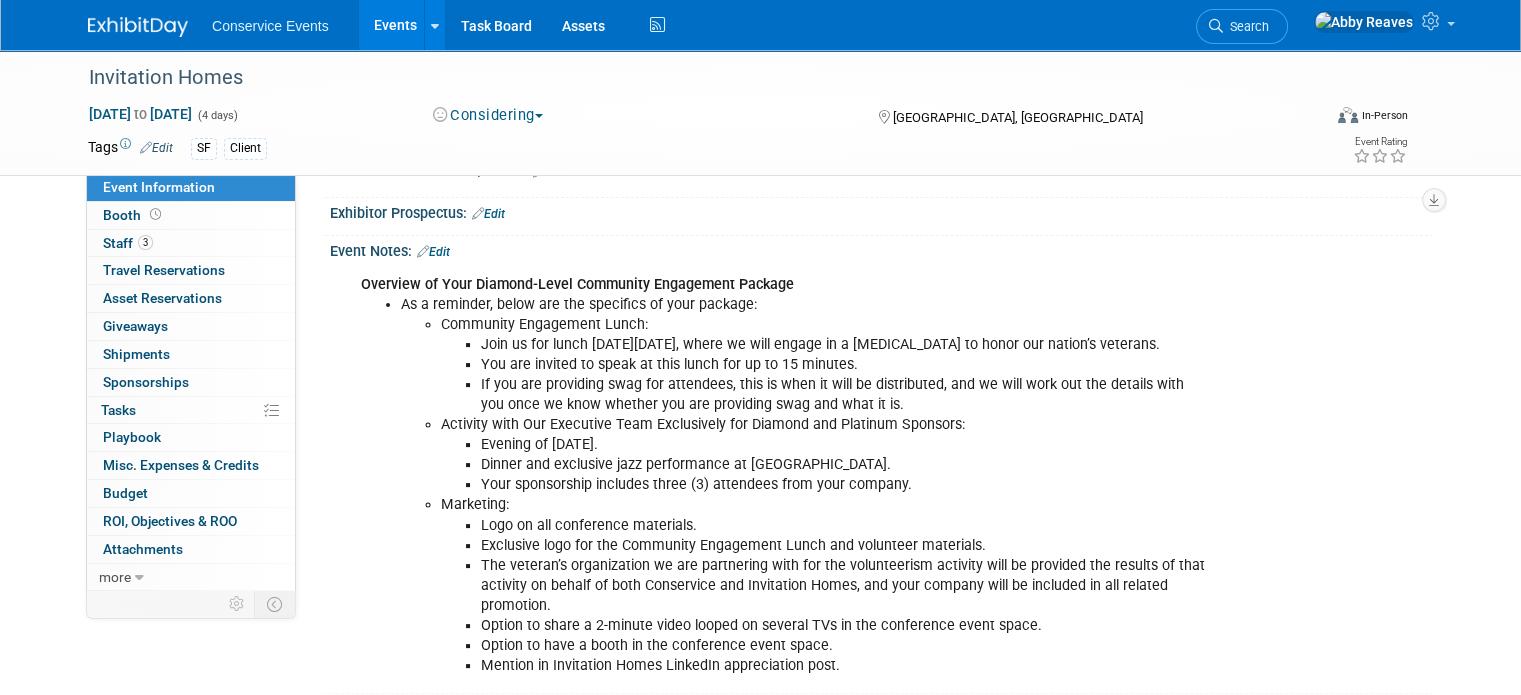 click on "Edit" at bounding box center [433, 252] 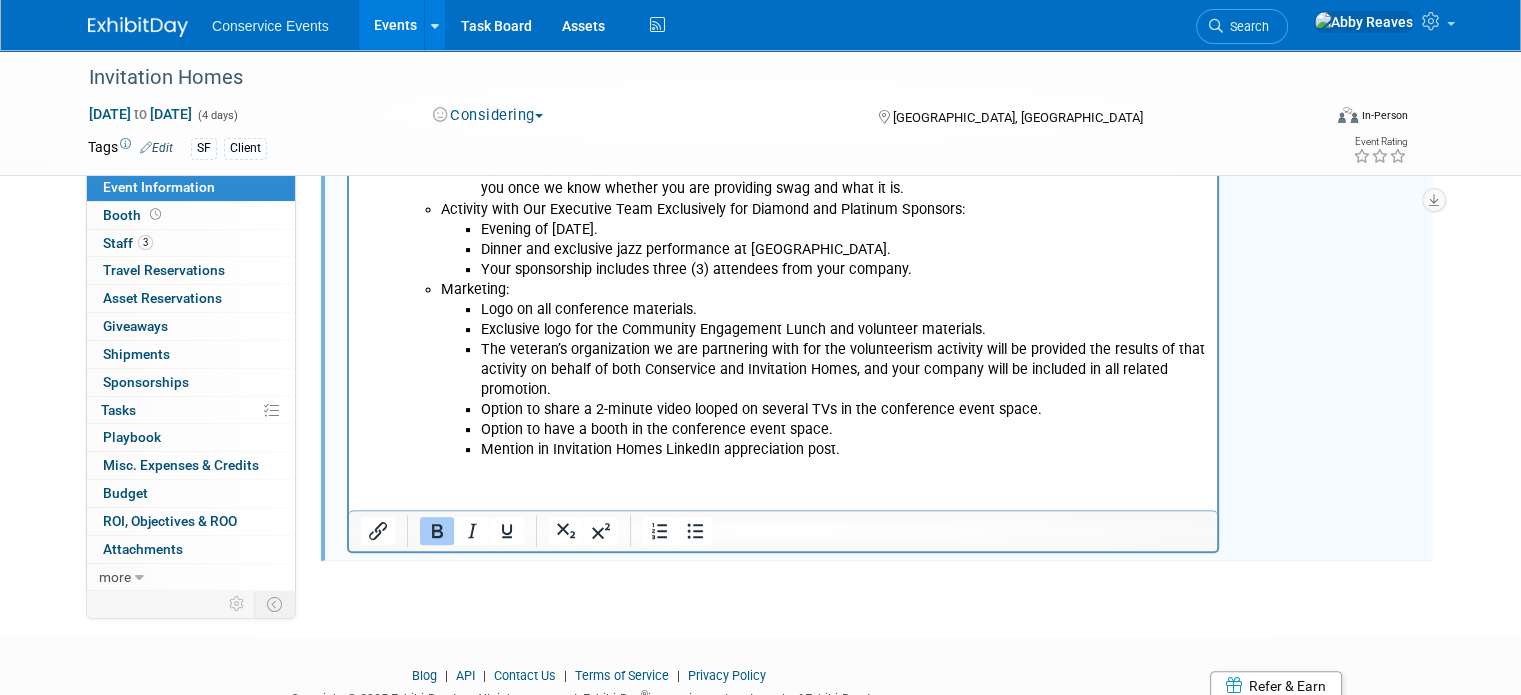 scroll, scrollTop: 594, scrollLeft: 0, axis: vertical 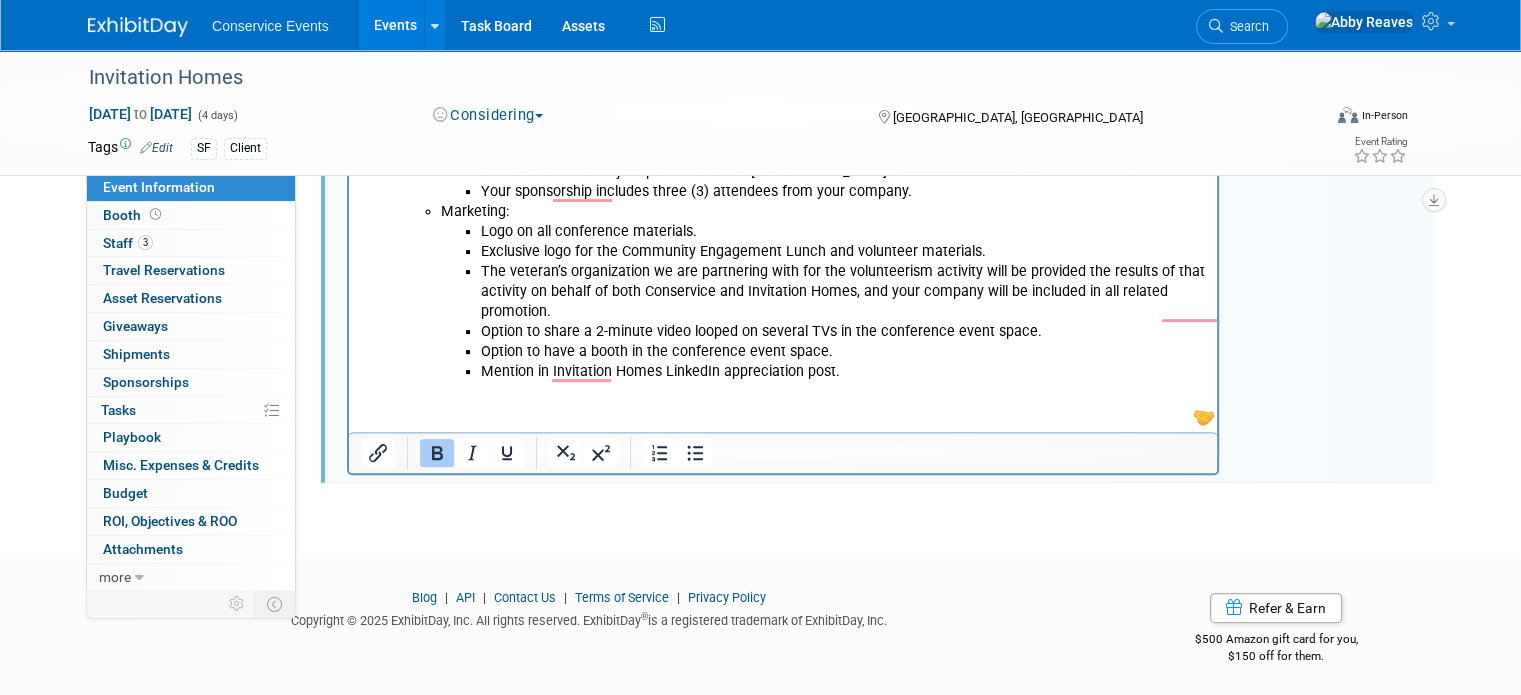 click on "Overview of Your Diamond-Level Community Engagement Package As a reminder, below are the specifics of your package: Community Engagement Lunch: Join us for lunch on Wednesday, November 5, where we will engage in a volunteer activity to honor our nation’s veterans. You are invited to speak at this lunch for up to 15 minutes. If you are providing swag for attendees, this is when it will be distributed, and we will work out the details with you once we know whether you are providing swag and what it is. Activity with Our Executive Team Exclusively for Diamond and Platinum Sponsors: Evening of Tuesday, November 4. Dinner and exclusive jazz performance at Preservation Hall. Your sponsorship includes three (3) attendees from your company. Marketing: Logo on all conference materials. Exclusive logo for the Community Engagement Lunch and volunteer materials. Option to share a 2-minute video looped on several TVs in the conference event space. Option to have a booth in the conference event space." at bounding box center (783, 178) 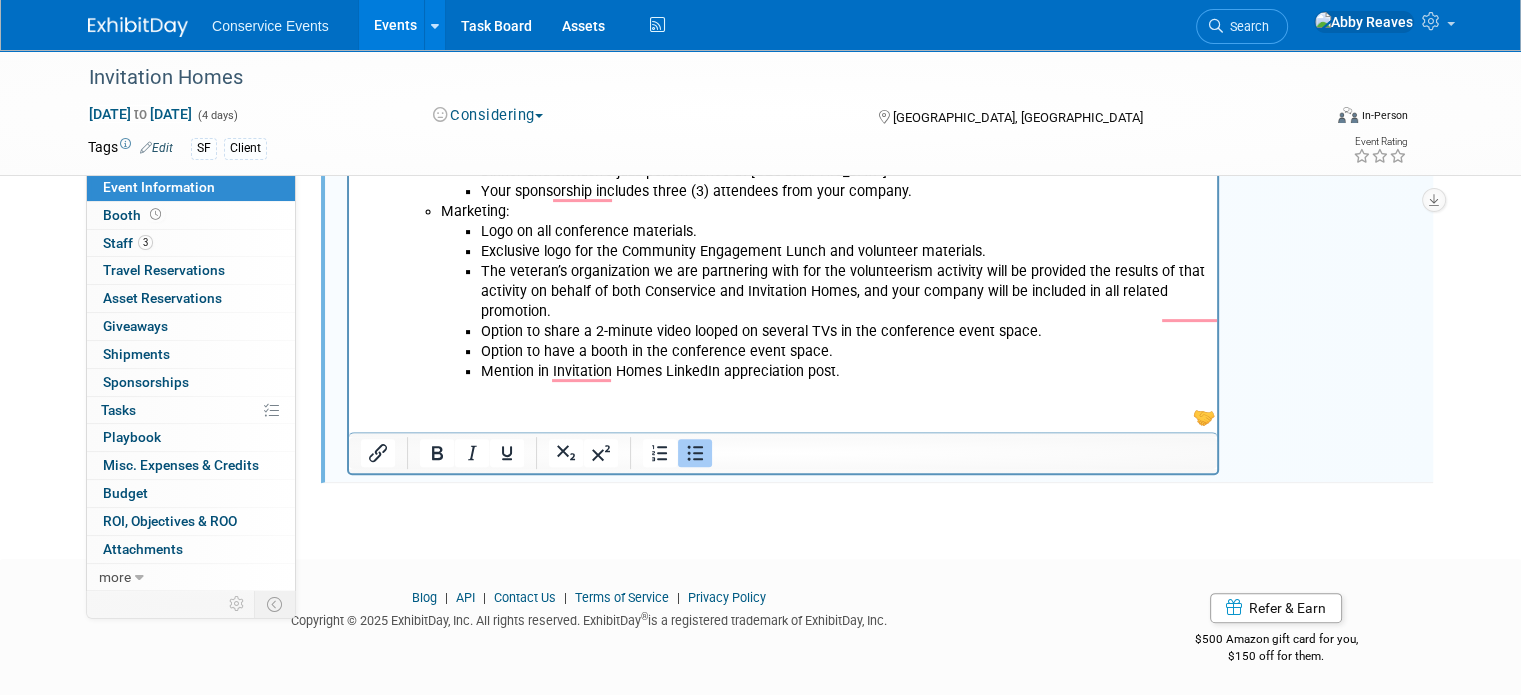 click on "Mention in Invitation Homes LinkedIn appreciation post." at bounding box center (843, 372) 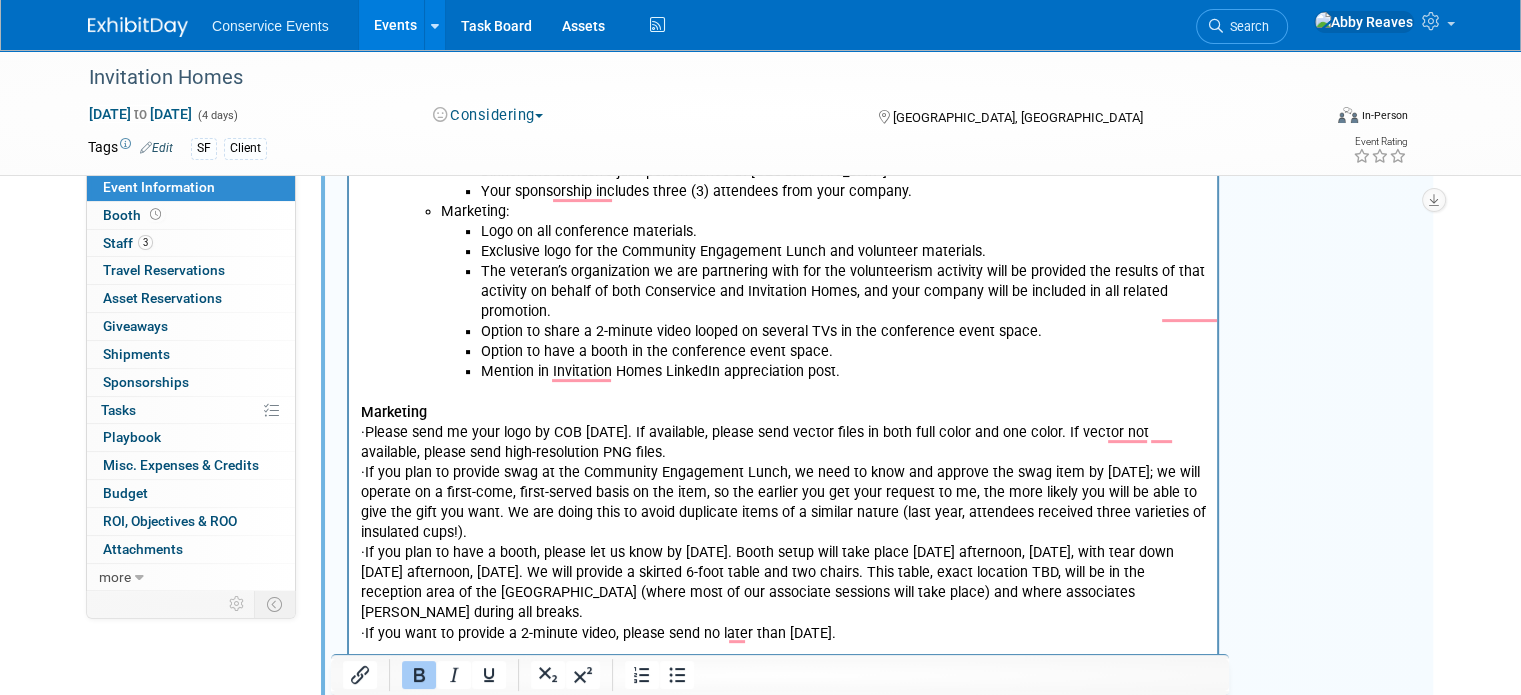 scroll, scrollTop: 194, scrollLeft: 0, axis: vertical 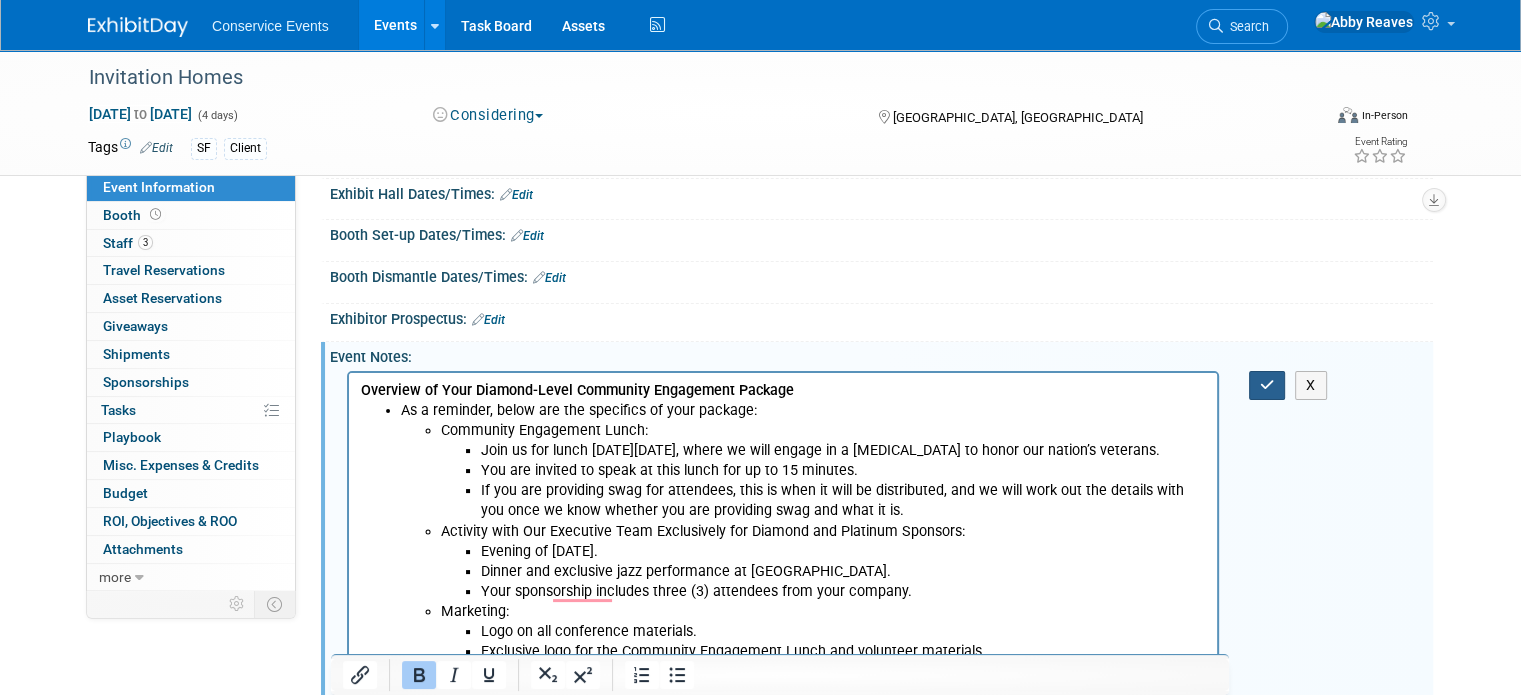 click at bounding box center [1267, 385] 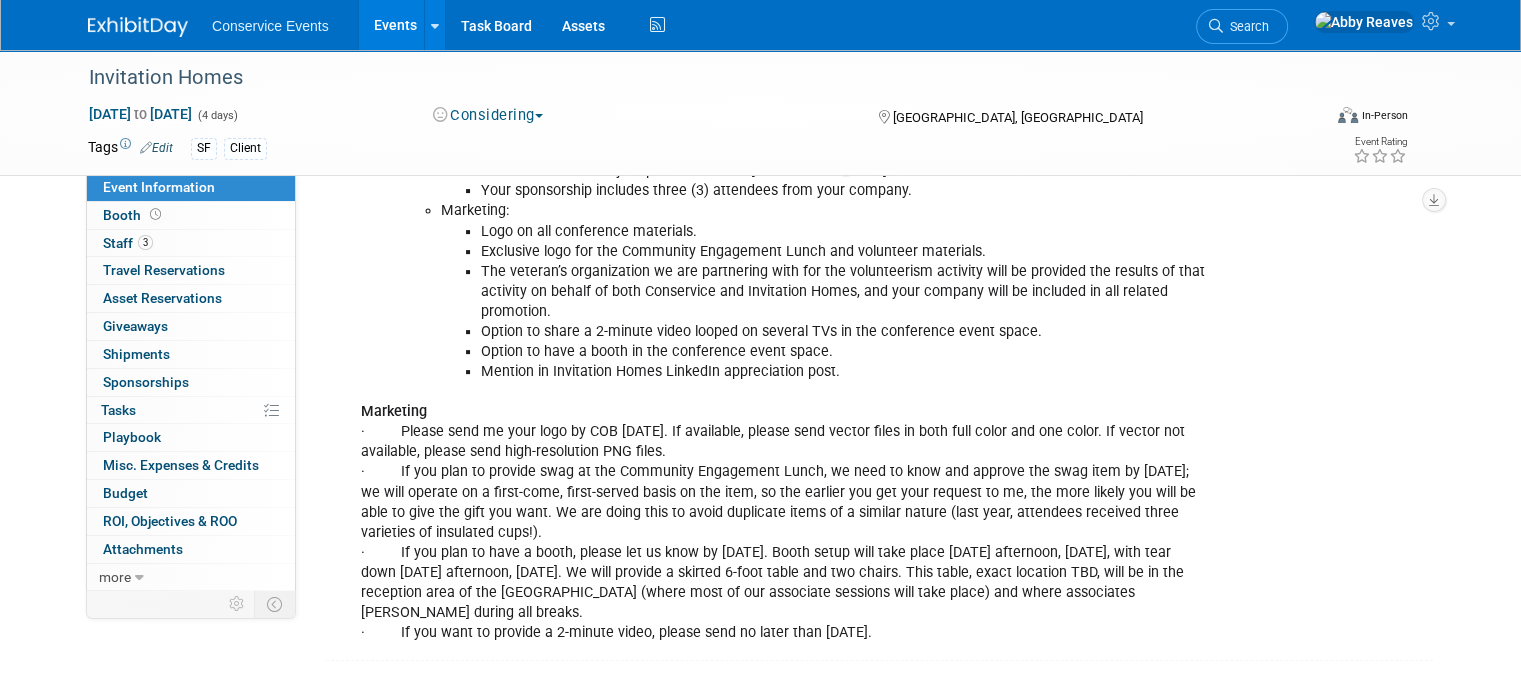 scroll, scrollTop: 772, scrollLeft: 0, axis: vertical 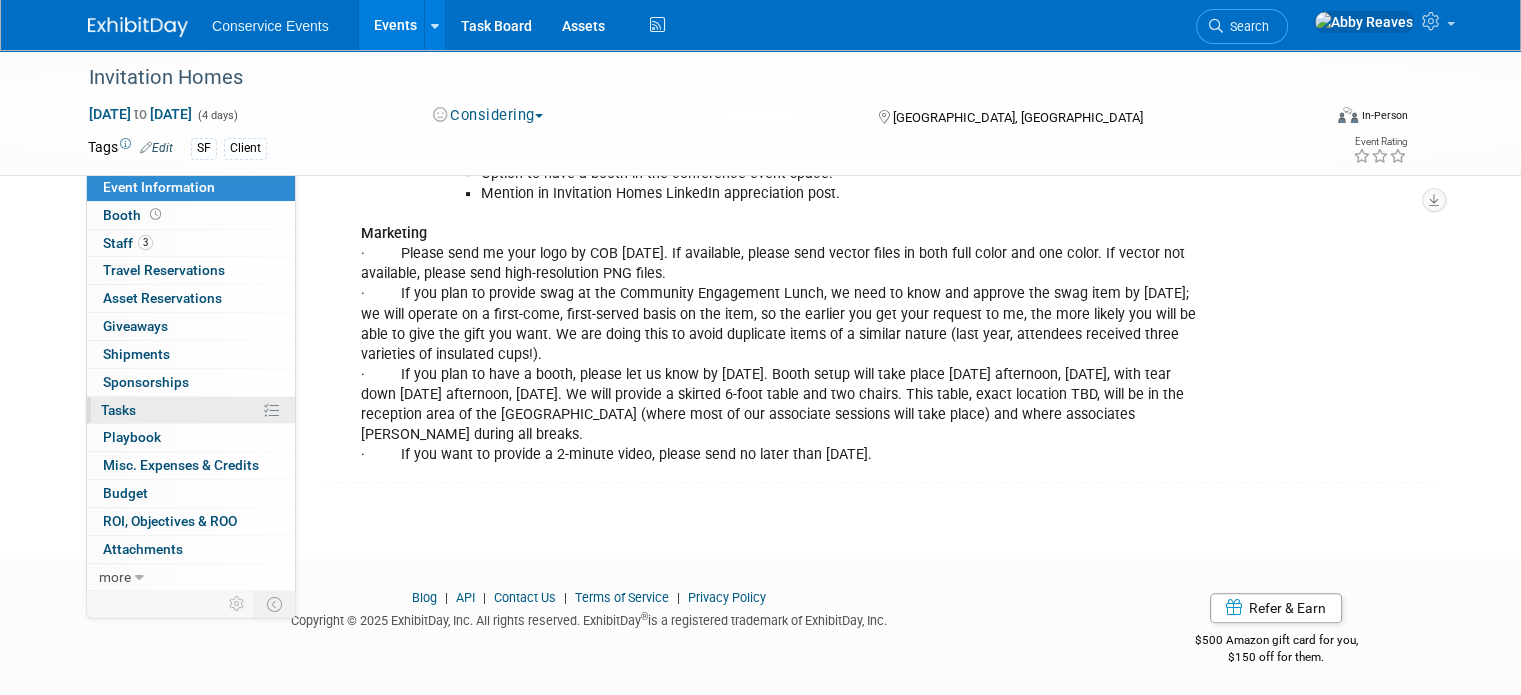 click on "0%
Tasks 0%" at bounding box center (191, 410) 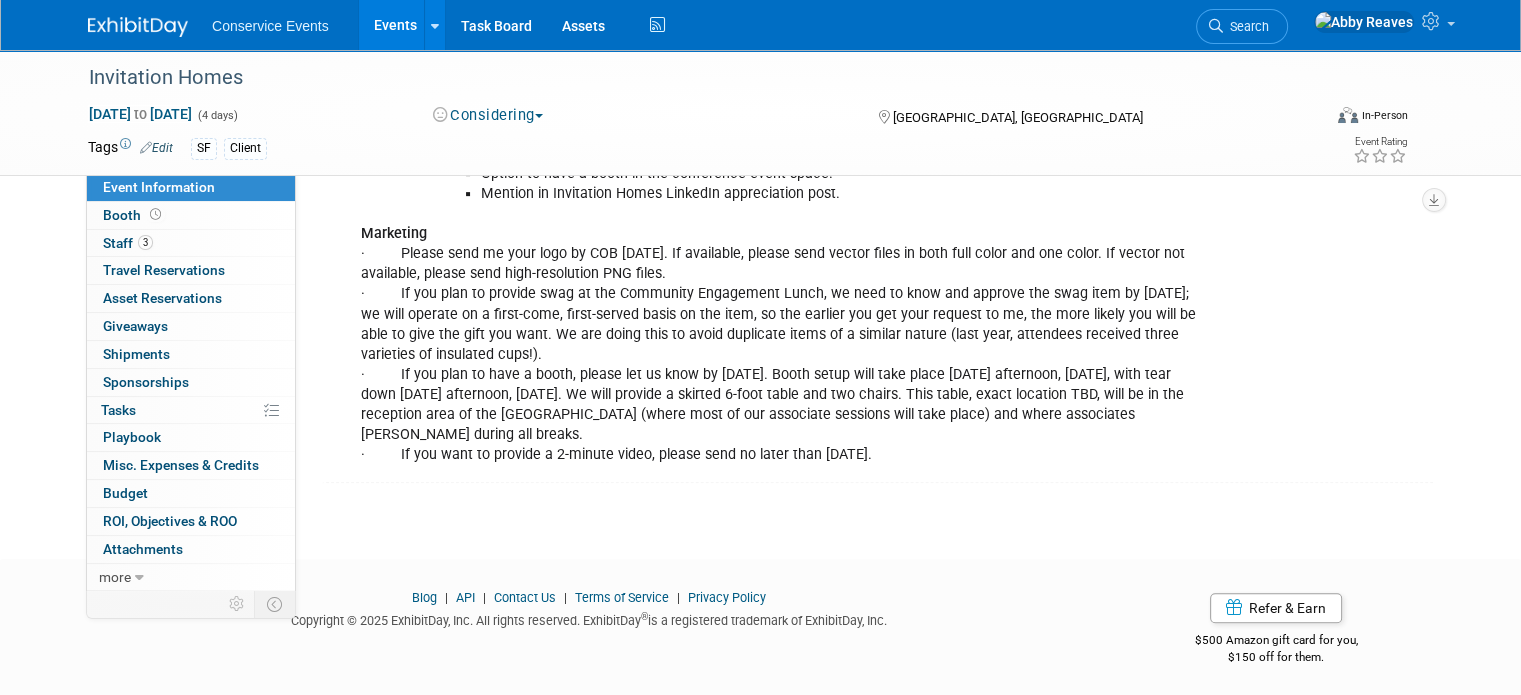 scroll, scrollTop: 0, scrollLeft: 0, axis: both 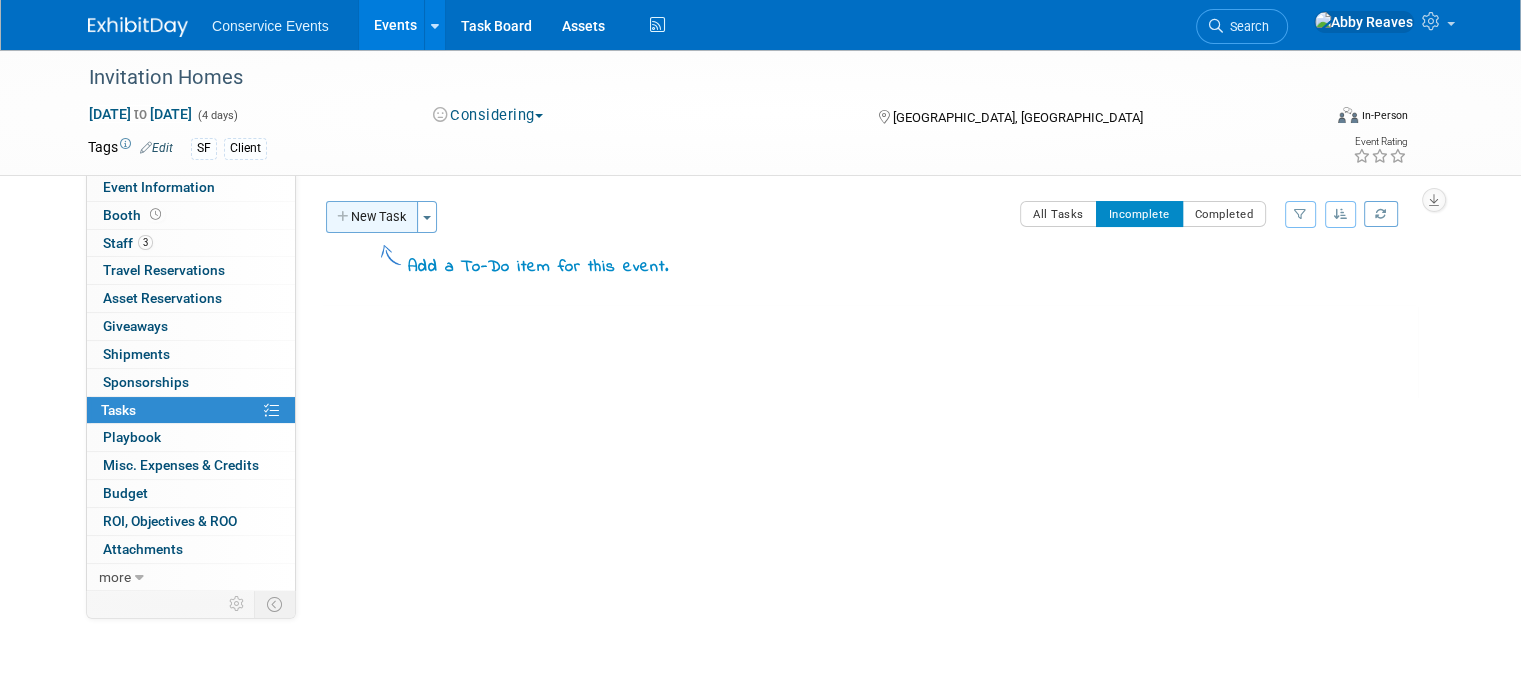 click on "New Task" at bounding box center (372, 217) 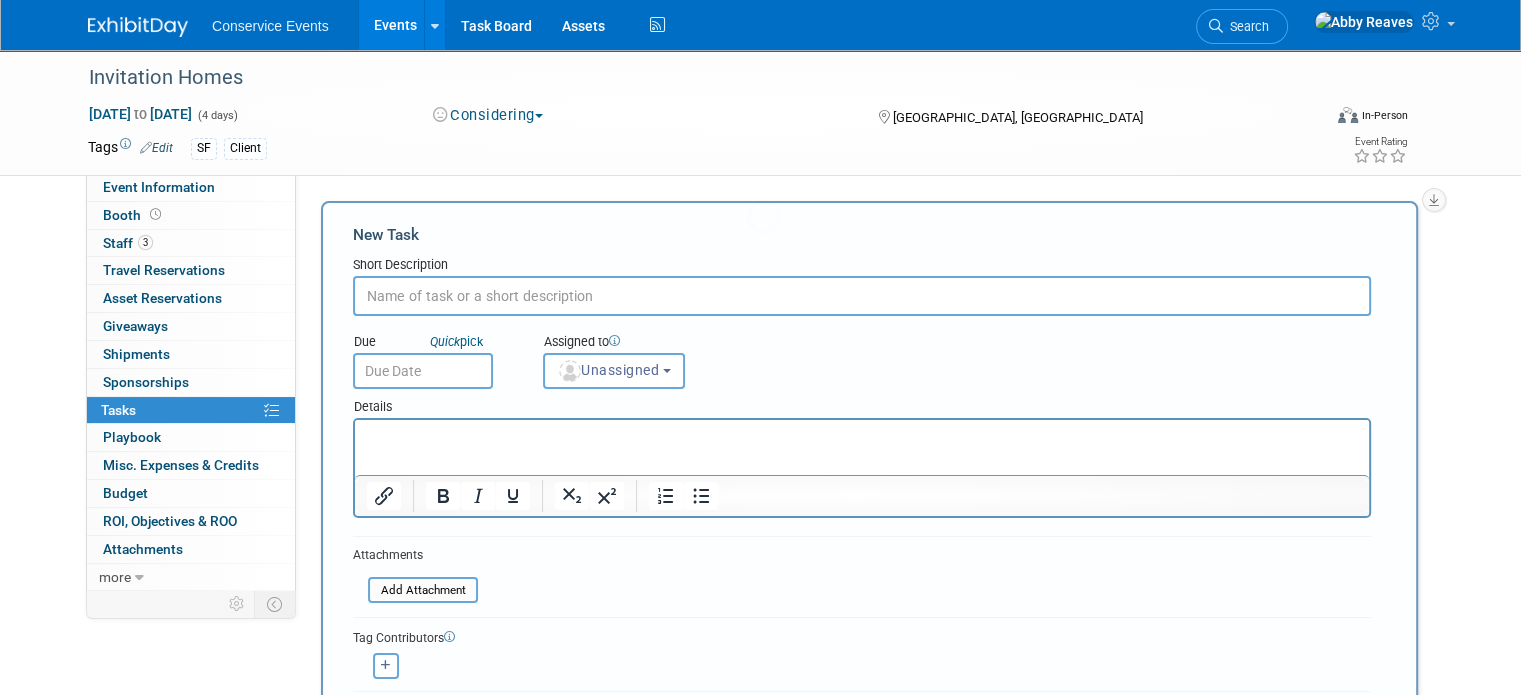scroll, scrollTop: 0, scrollLeft: 0, axis: both 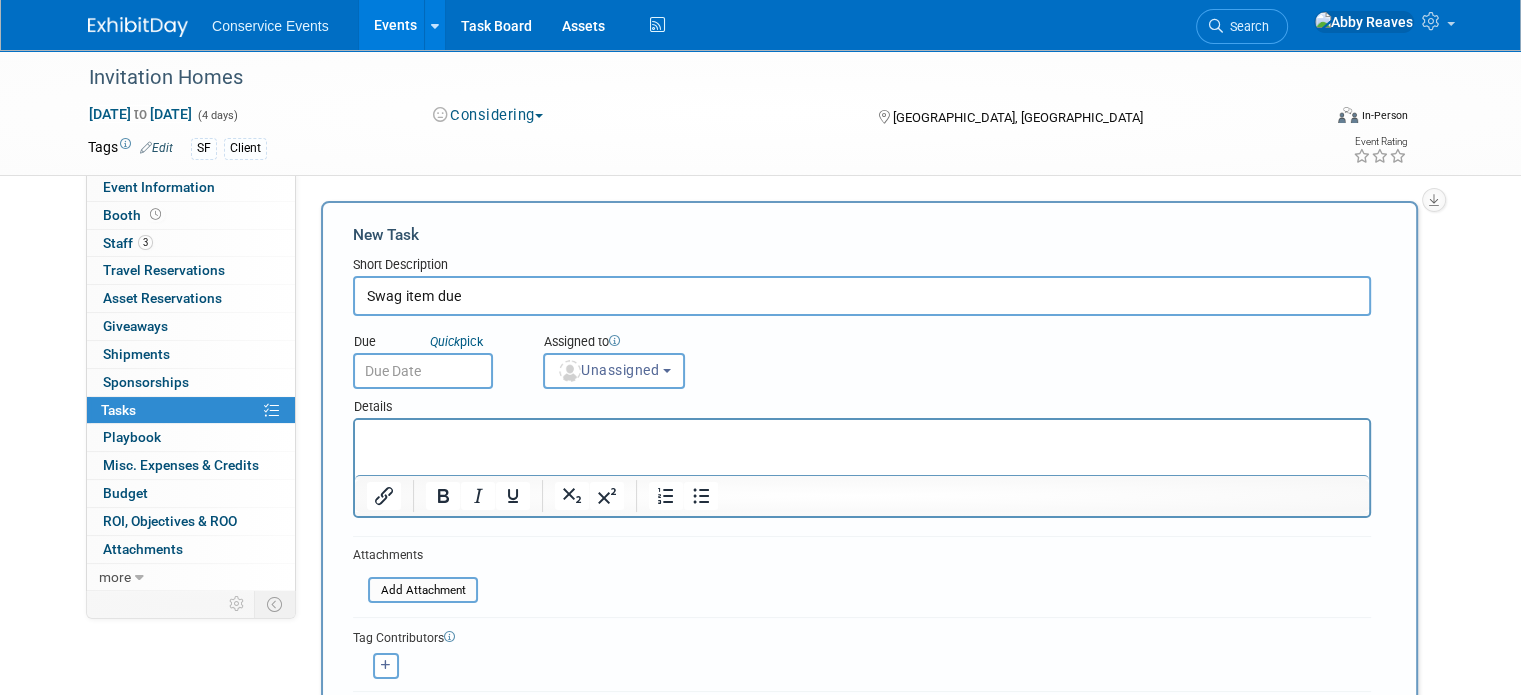 type on "Swag item due" 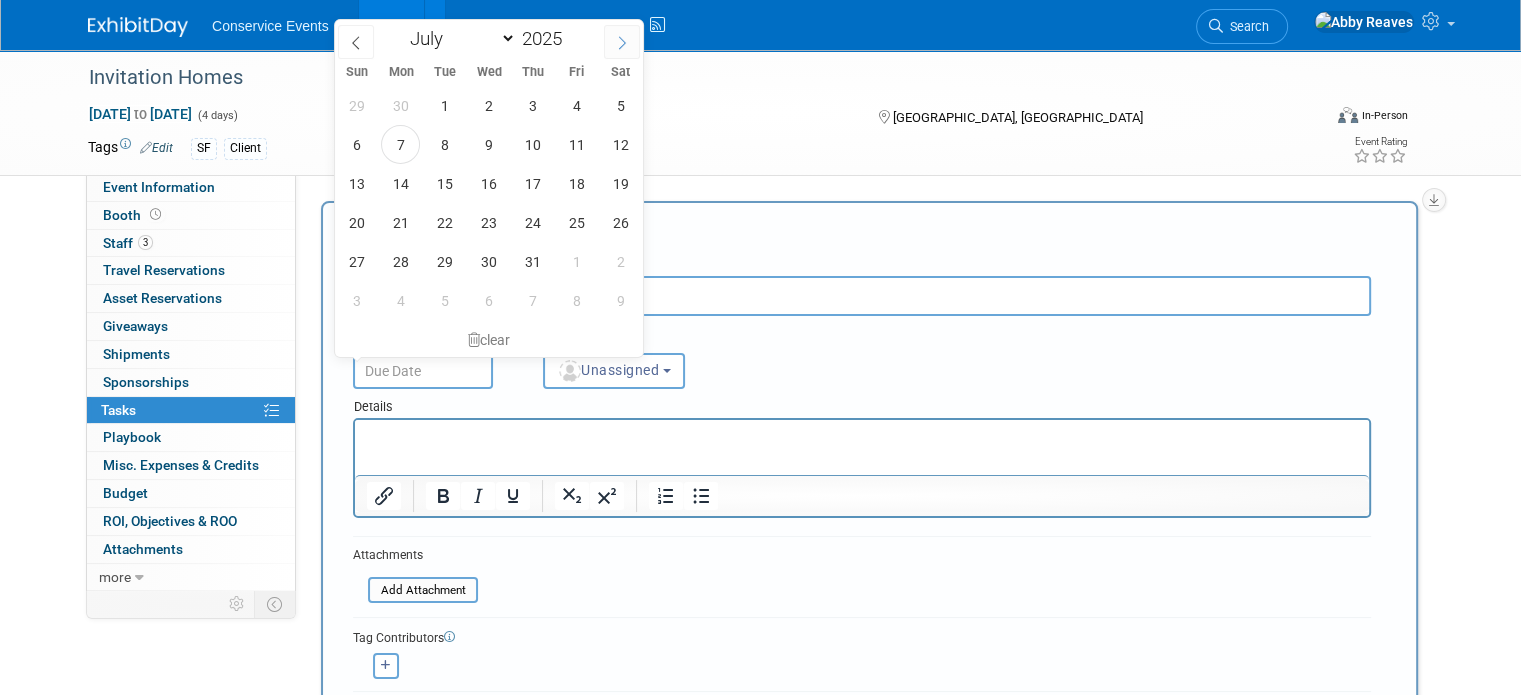 click 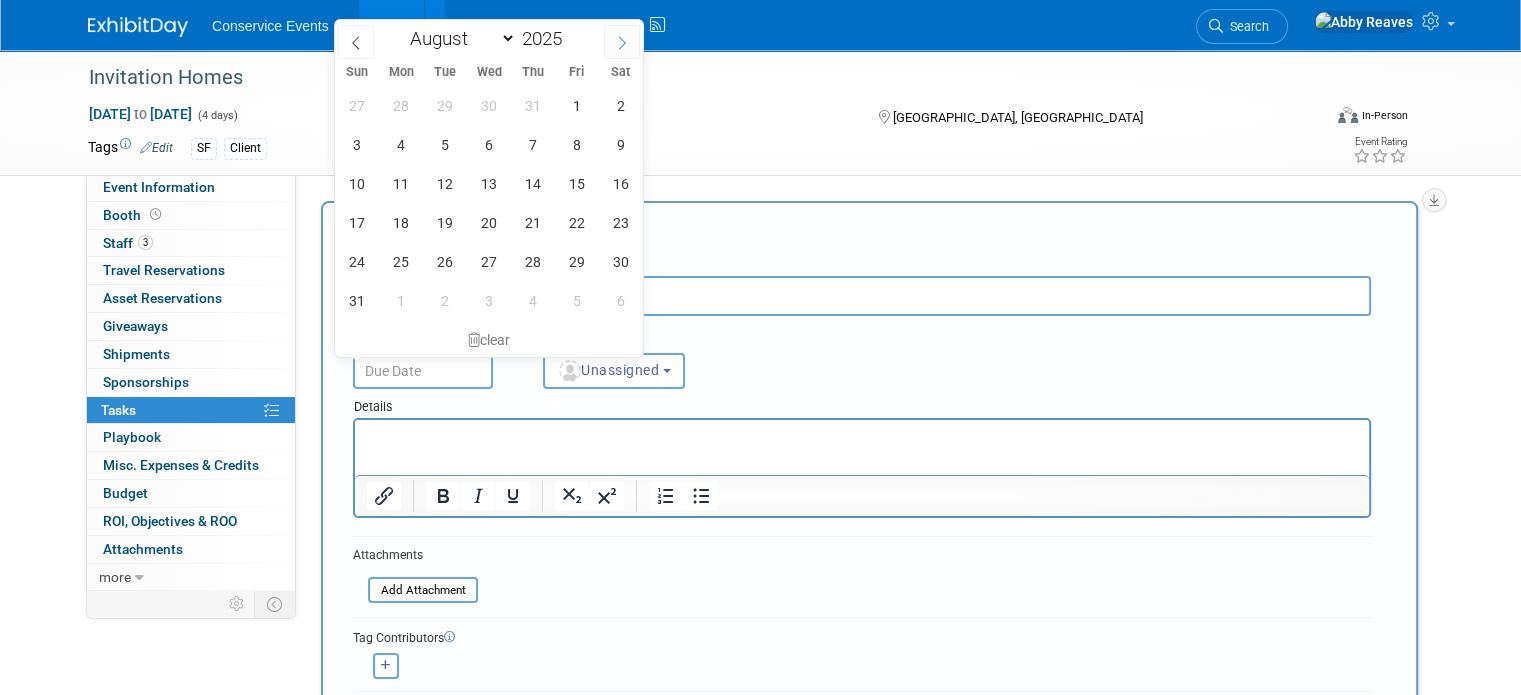 click 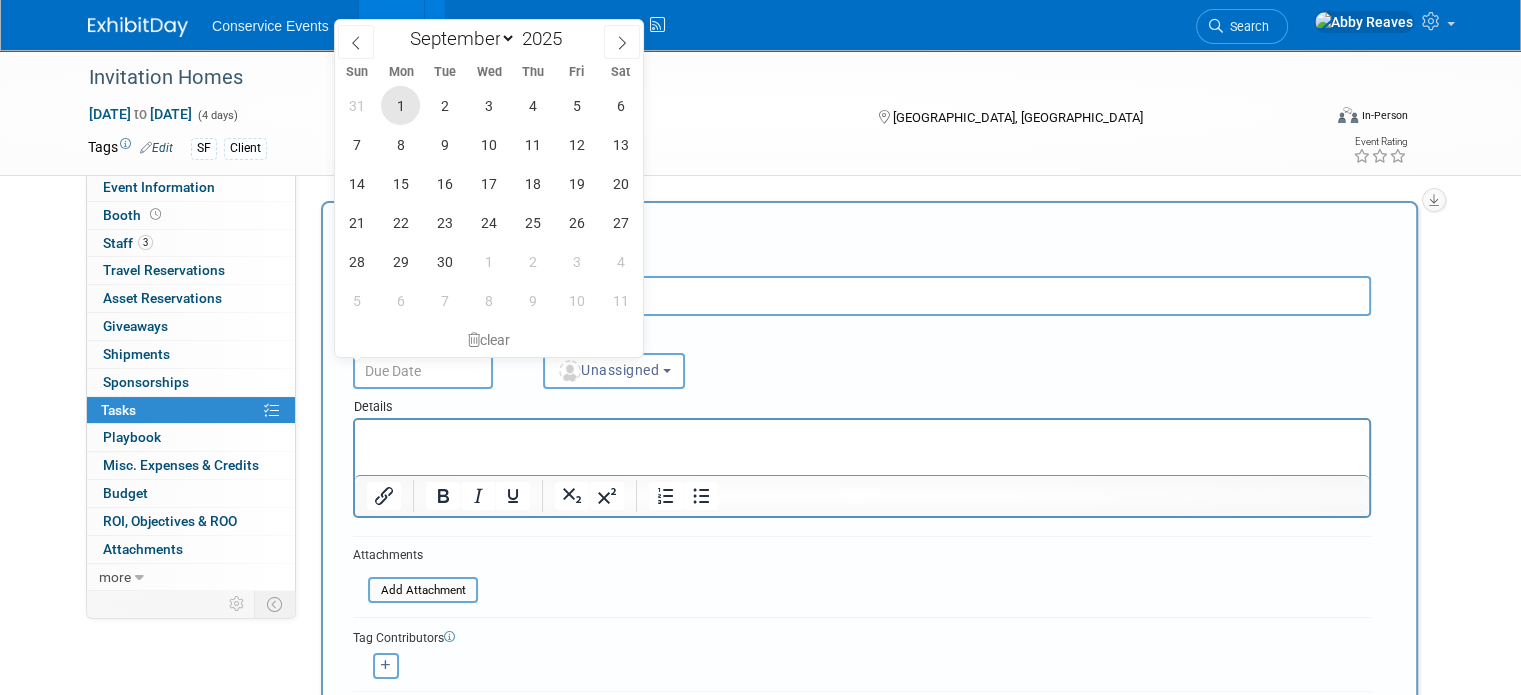 click on "1" at bounding box center [400, 105] 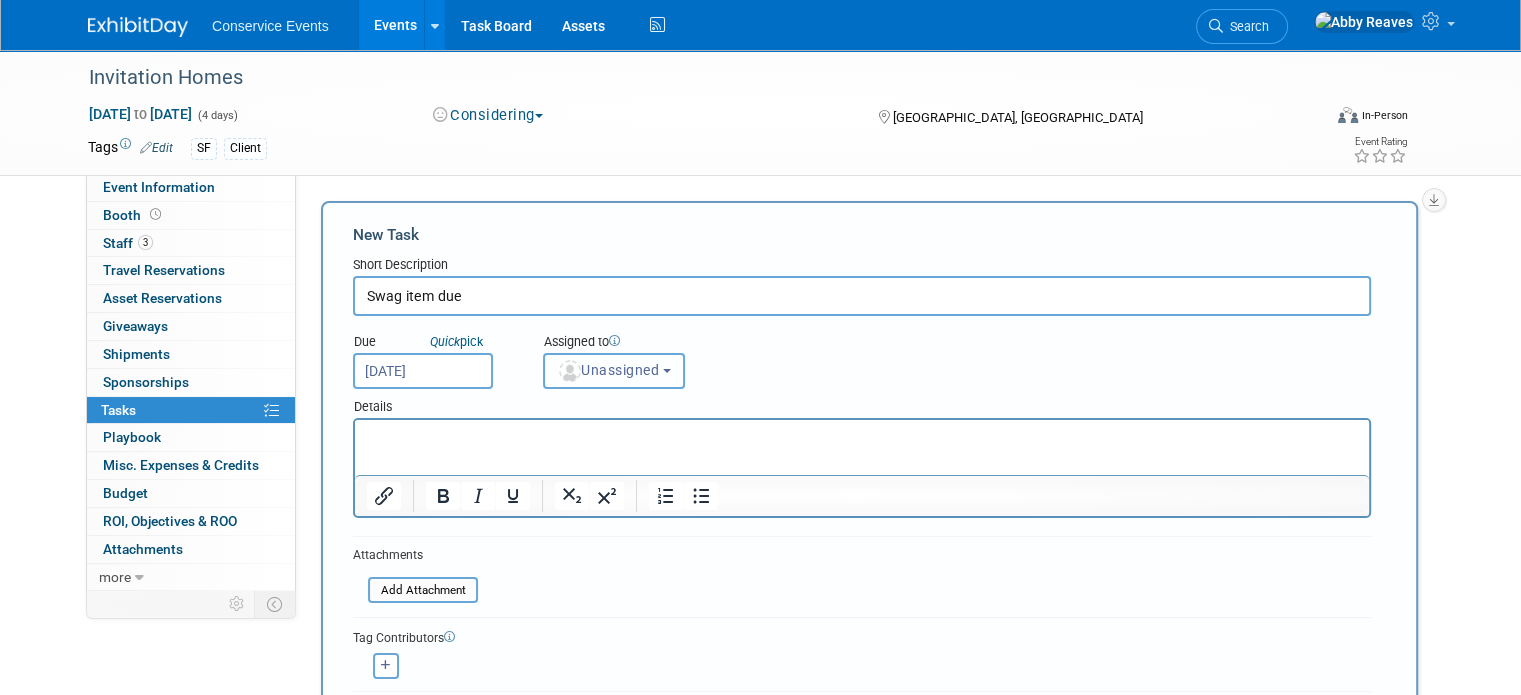 click on "Unassigned" at bounding box center [614, 371] 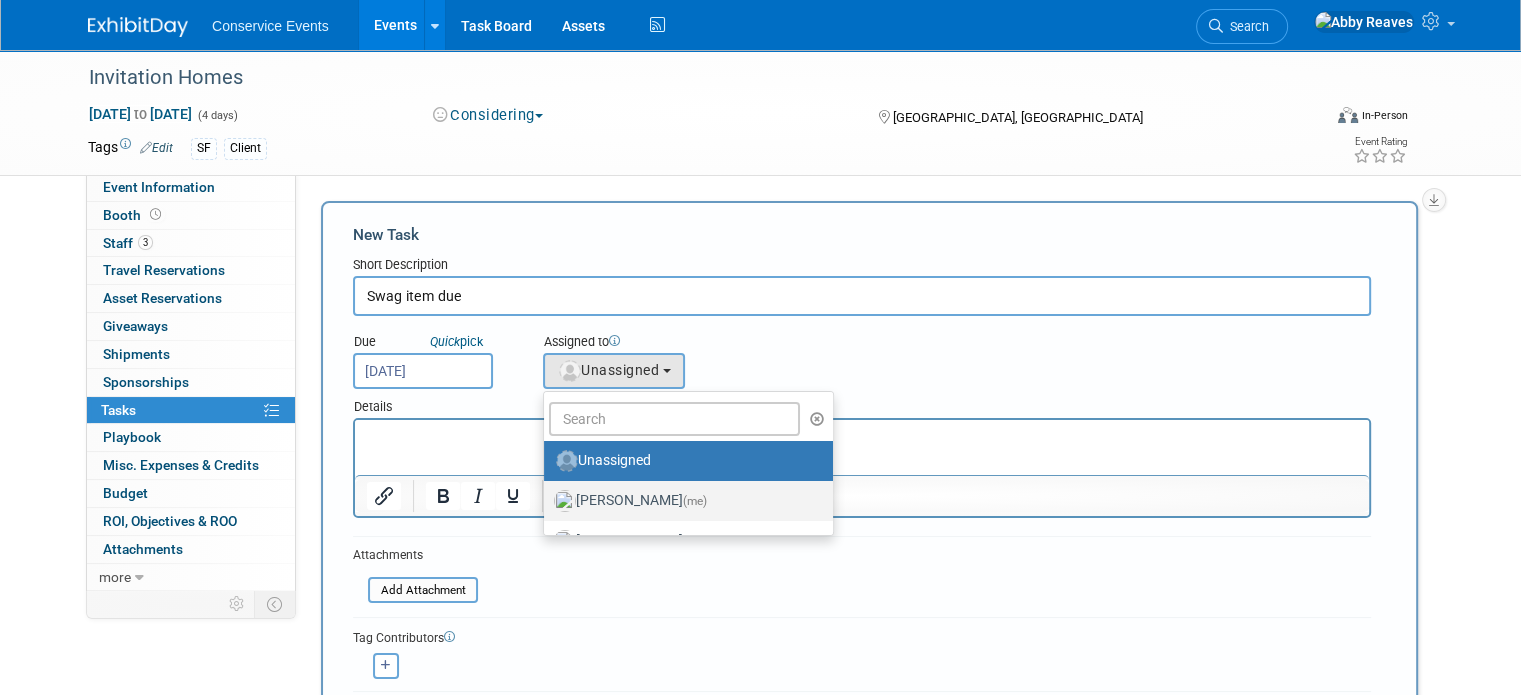 click on "Abby Reaves
(me)" at bounding box center (683, 501) 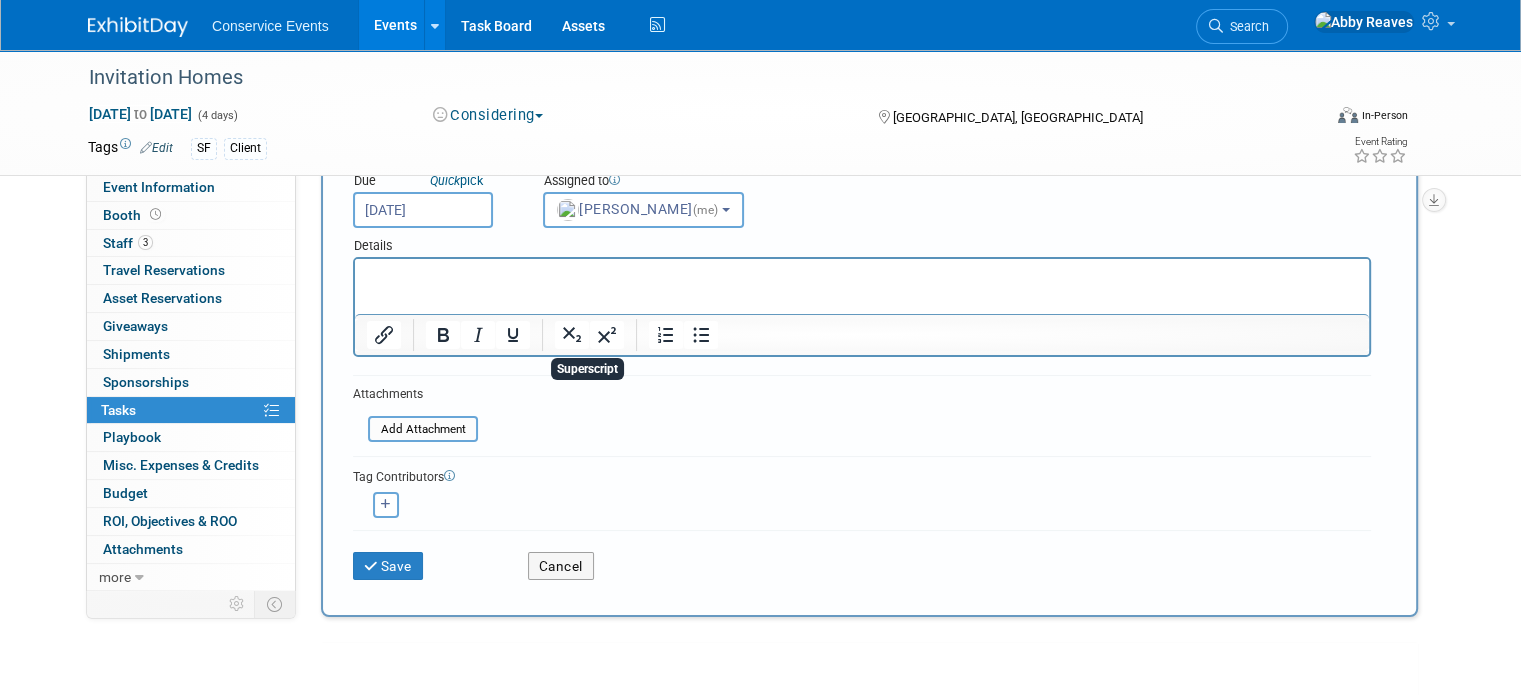 scroll, scrollTop: 300, scrollLeft: 0, axis: vertical 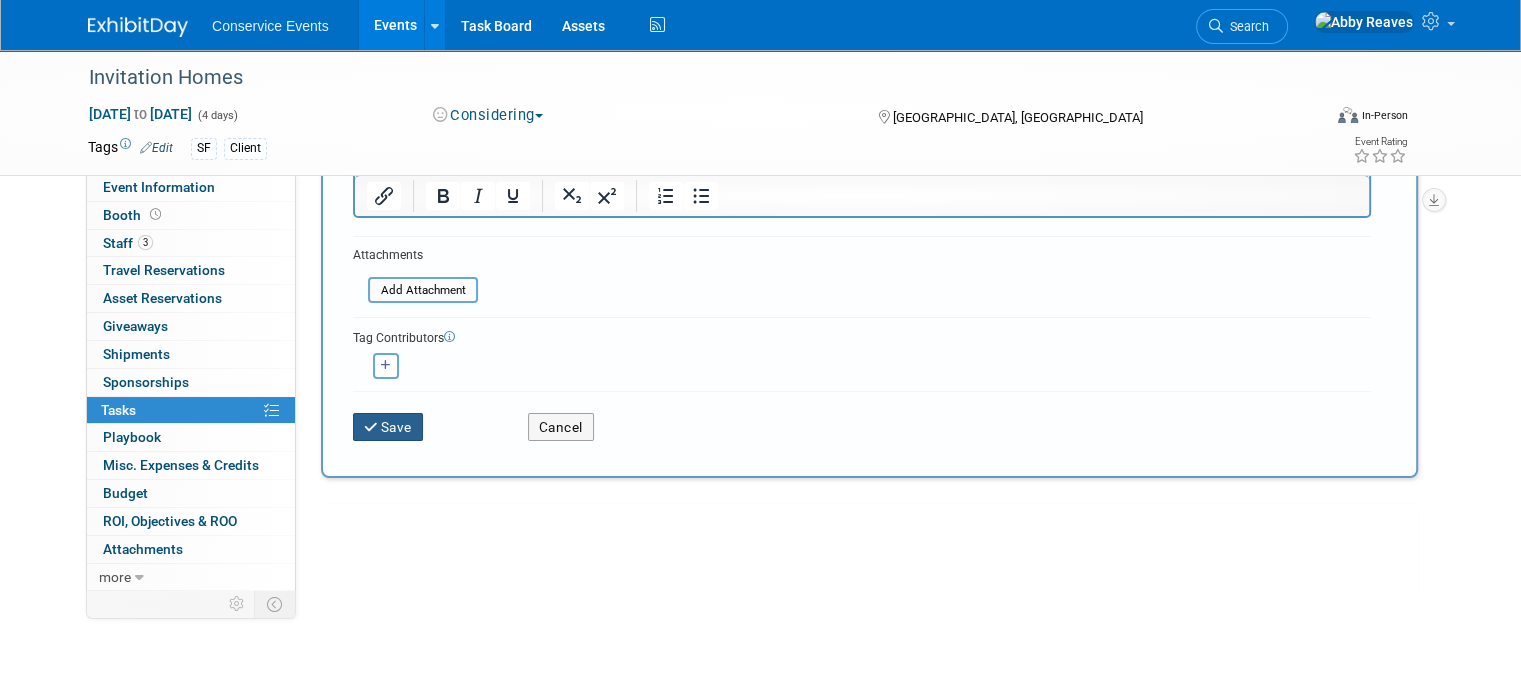click on "Save" at bounding box center [388, 427] 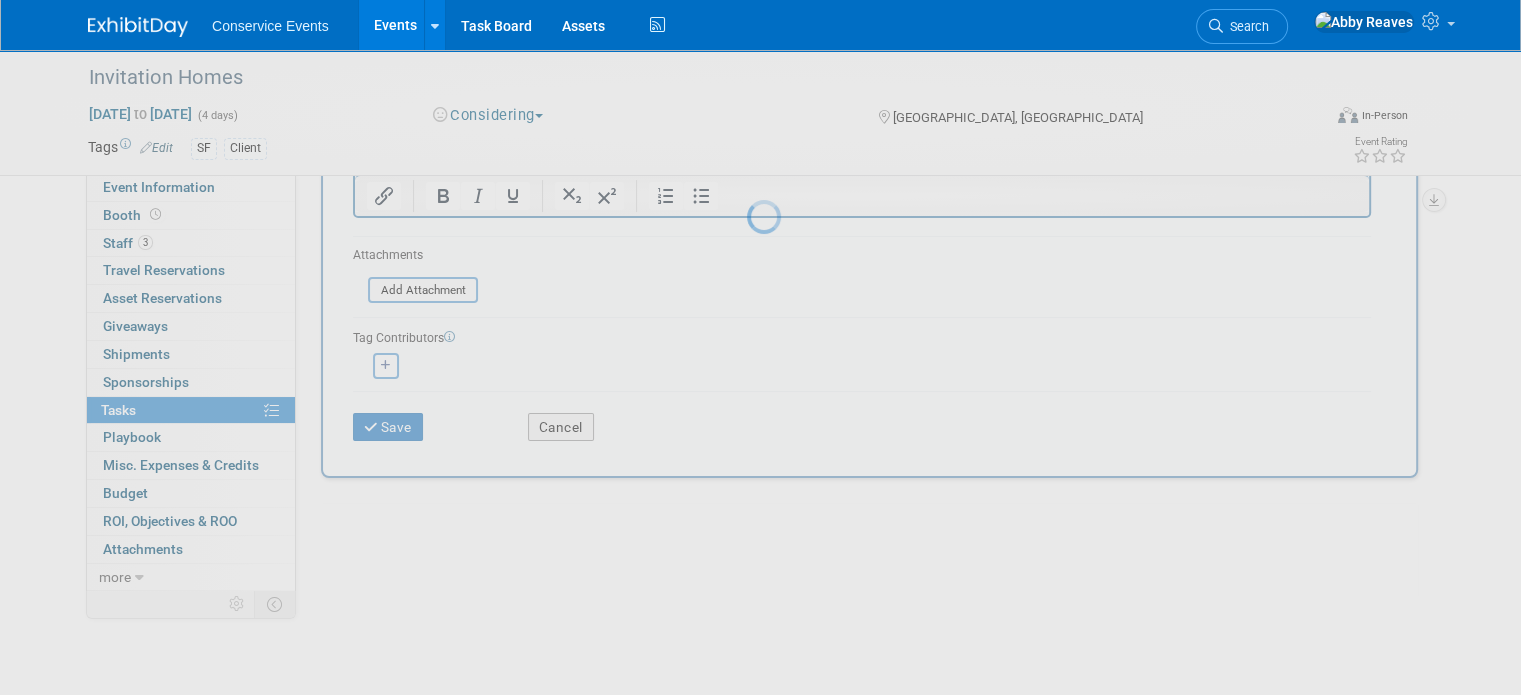 scroll, scrollTop: 0, scrollLeft: 0, axis: both 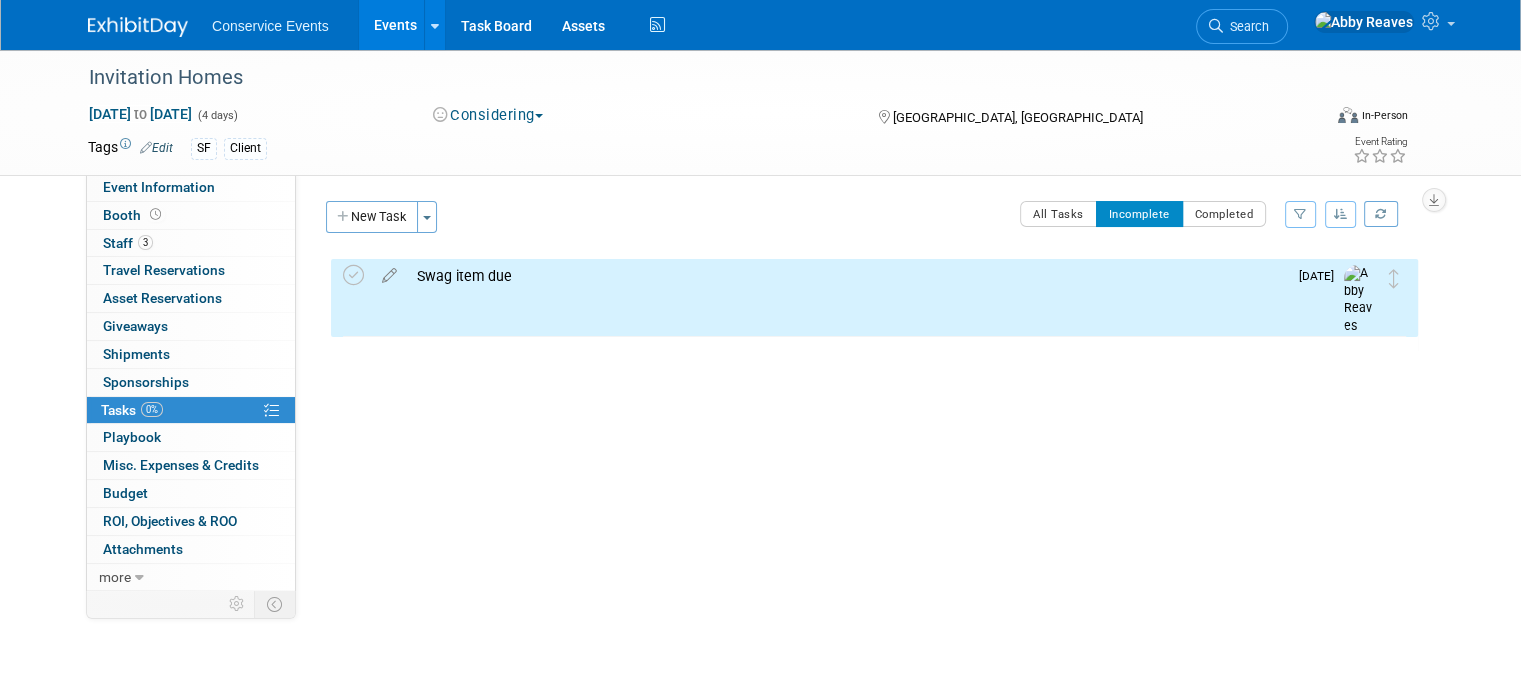 click on "Invitation Homes
Nov 3, 2025  to  Nov 6, 2025
(4 days)
Nov 3, 2025 to Nov 6, 2025
Considering
Committed
Considering
Not Going
New Orleans, LA
Virtual
In-Person
Hybrid
<img src="https://www.exhibitday.com/Images/Format-Virtual.png" style="width: 22px; height: 18px; margin-top: 2px; margin-bottom: 2px; margin-left: 2px; filter: Grayscale(70%); opacity: 0.9;" />   Virtual
<img src="https://www.exhibitday.com/Images/Format-InPerson.png" style="width: 22px; height: 18px; margin-top: 2px; margin-bottom: 2px; margin-left: 2px; filter: Grayscale(70%); opacity: 0.9;" />   In-Person
<img src="https://www.exhibitday.com/Images/Format-Hybrid.png" style="width: 22px; height: 18px; margin-top: 2px; margin-bottom: 2px; margin-left: 2px; filter: Grayscale(70%); opacity: 0.9;" />   Hybrid
Tags
Edit
SF
Client" at bounding box center [760, 112] 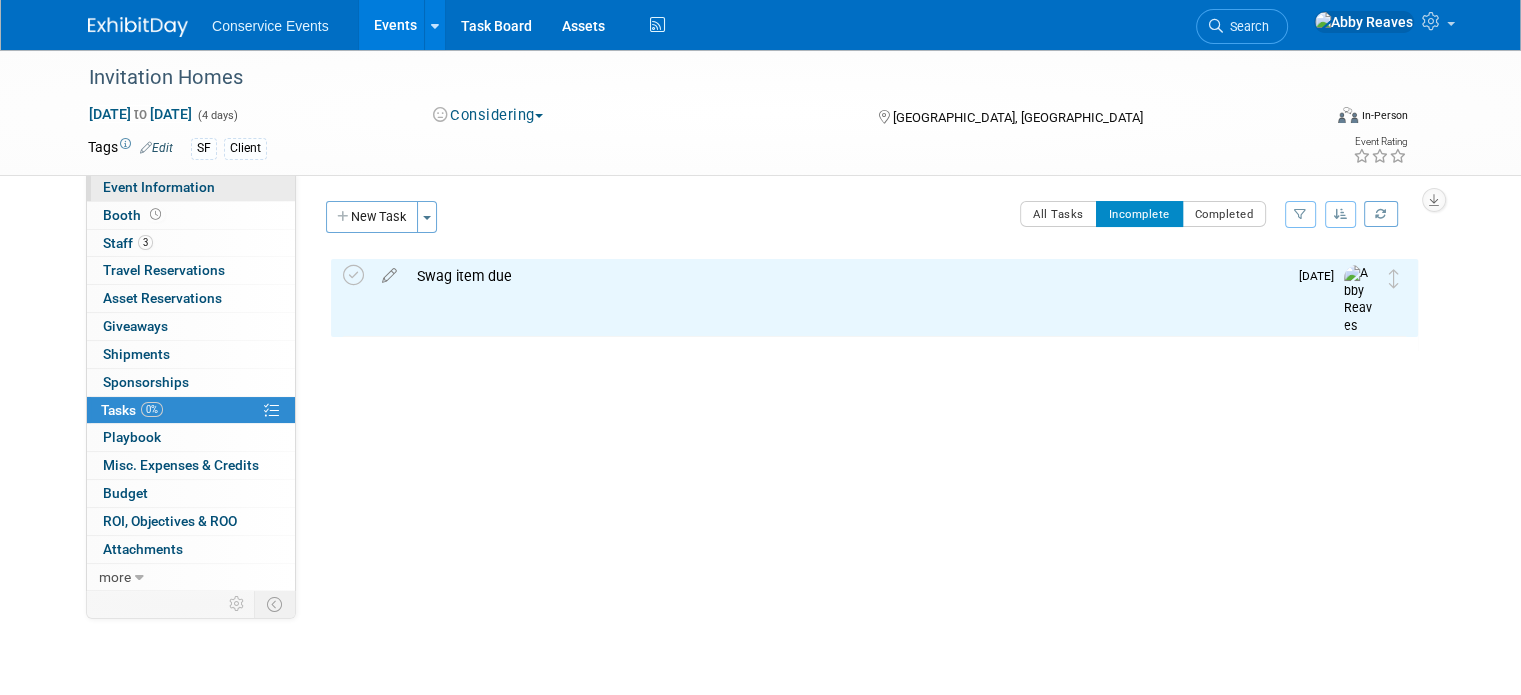 click on "Event Information" at bounding box center (159, 187) 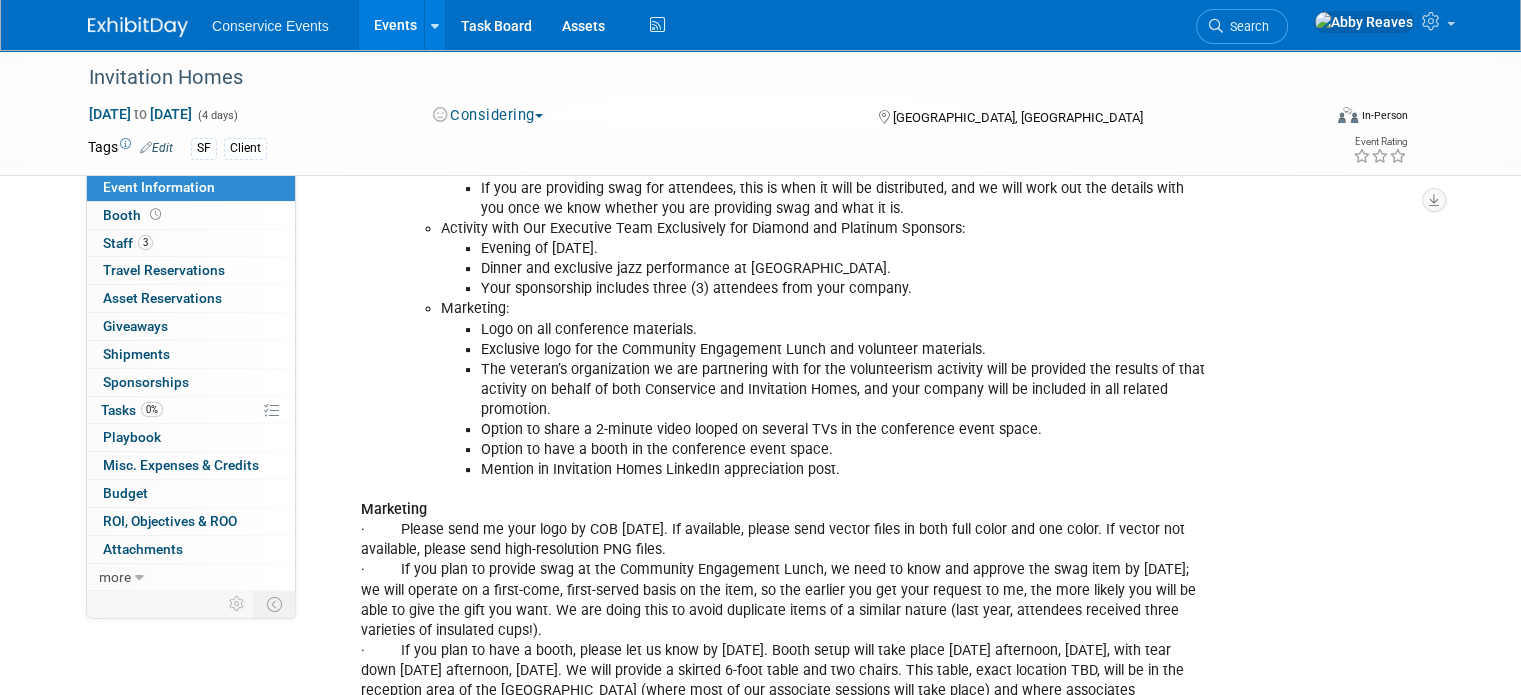 scroll, scrollTop: 596, scrollLeft: 0, axis: vertical 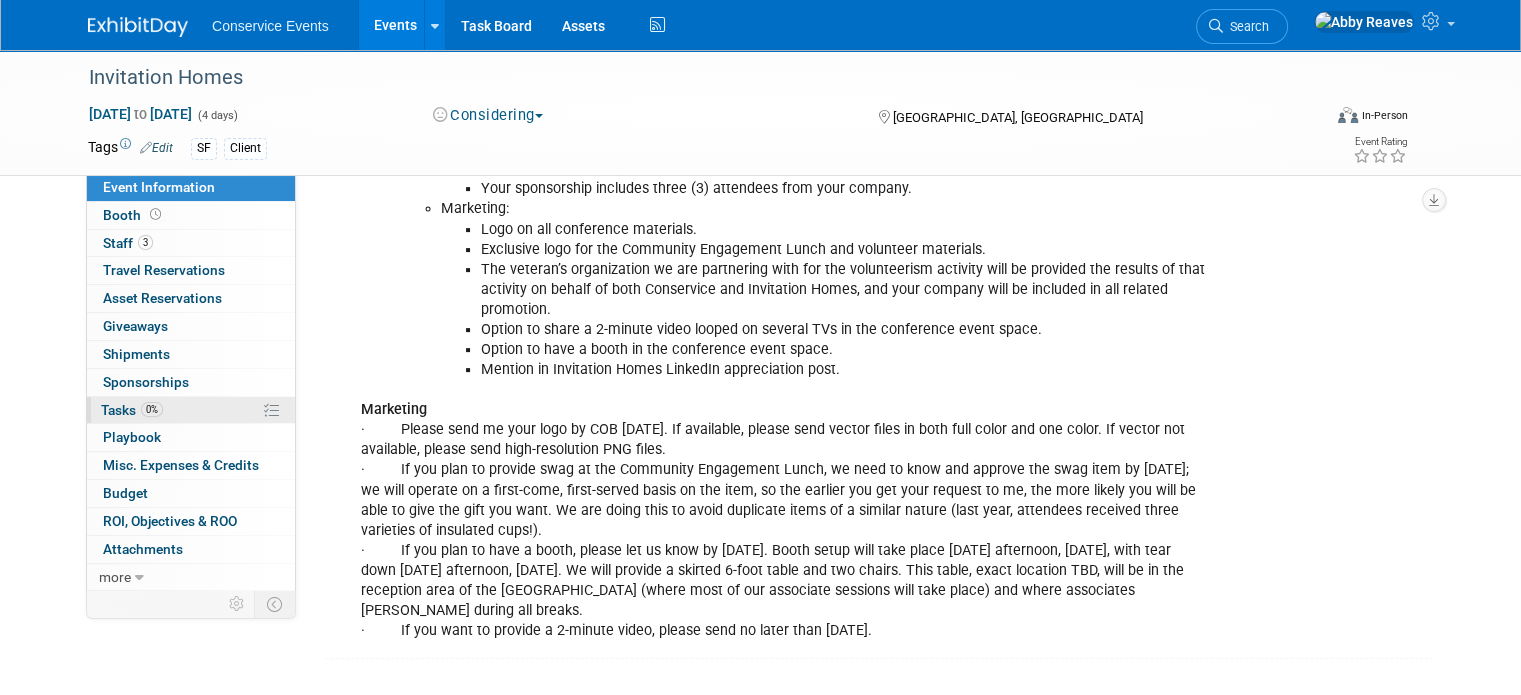 click on "0%
Tasks 0%" at bounding box center (191, 410) 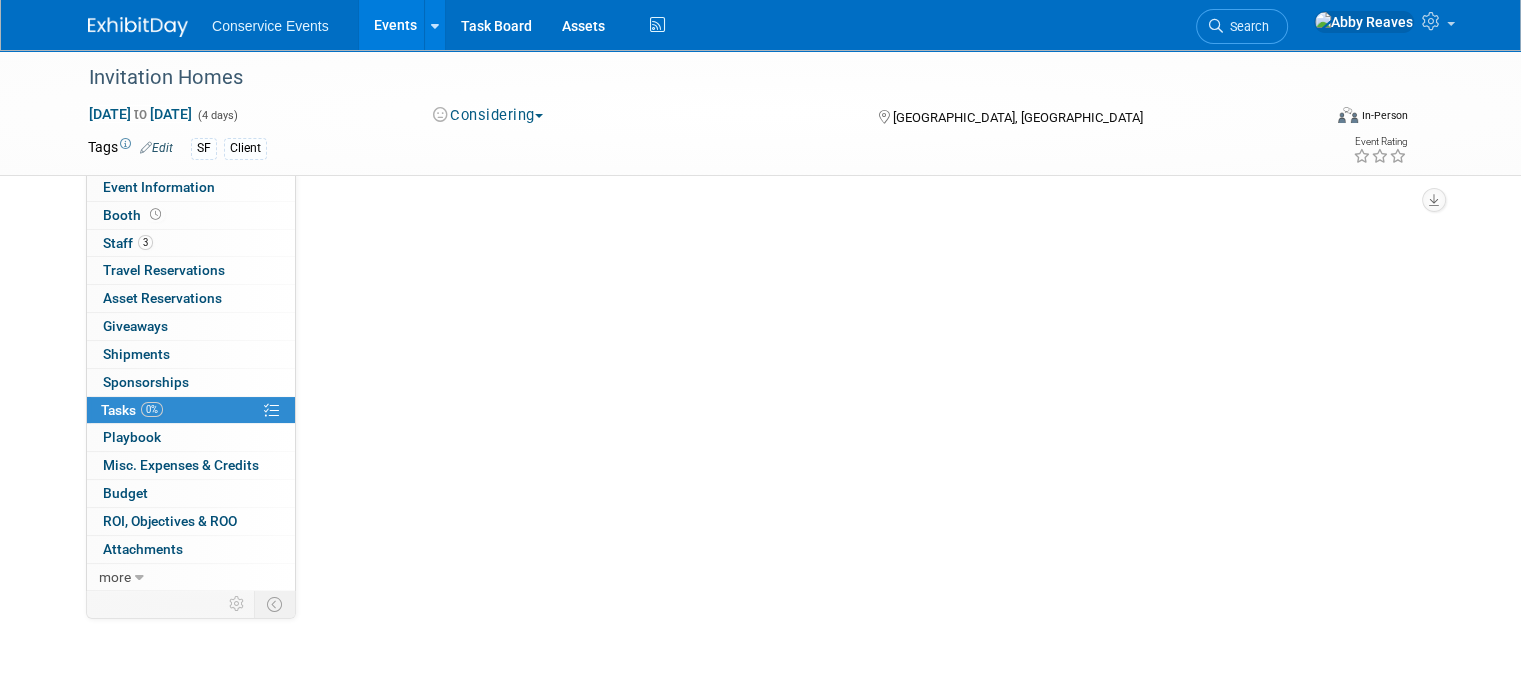 scroll, scrollTop: 0, scrollLeft: 0, axis: both 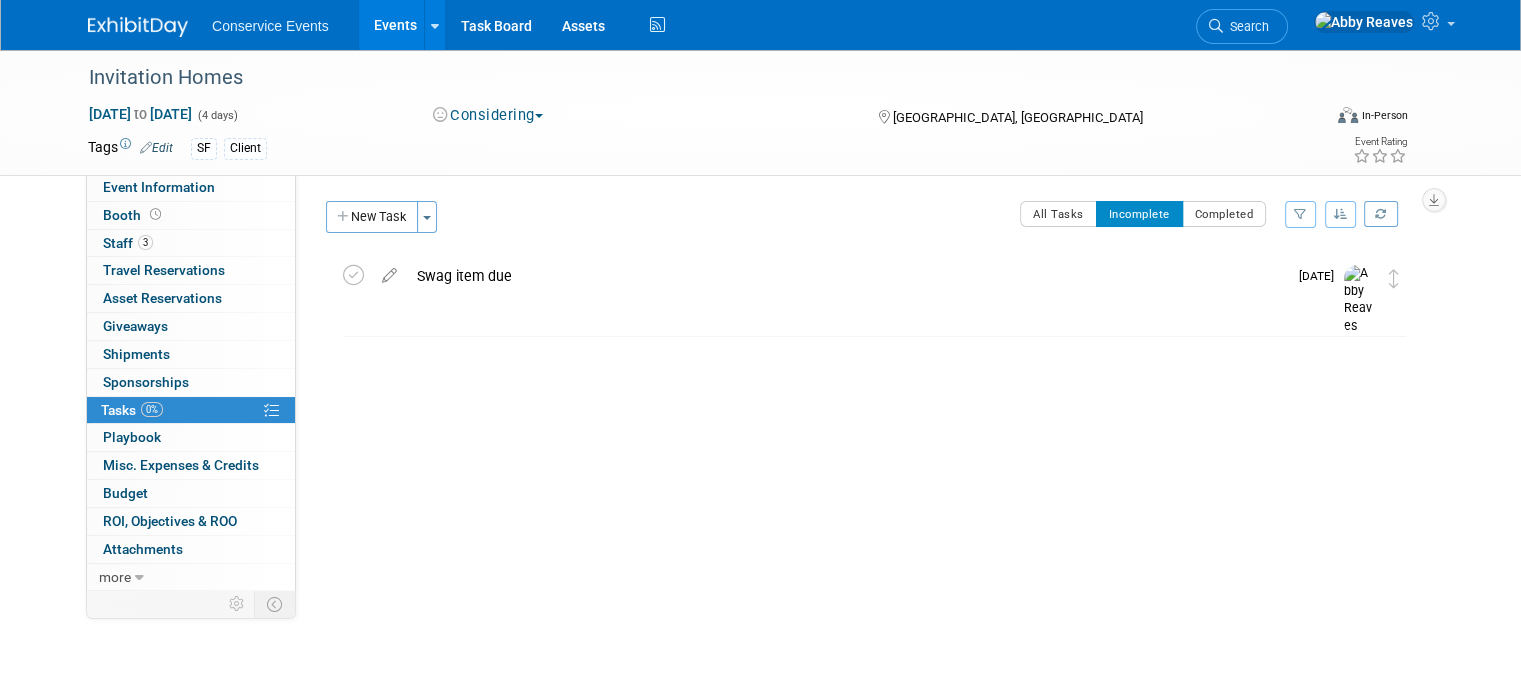 click on "New Task" at bounding box center (372, 217) 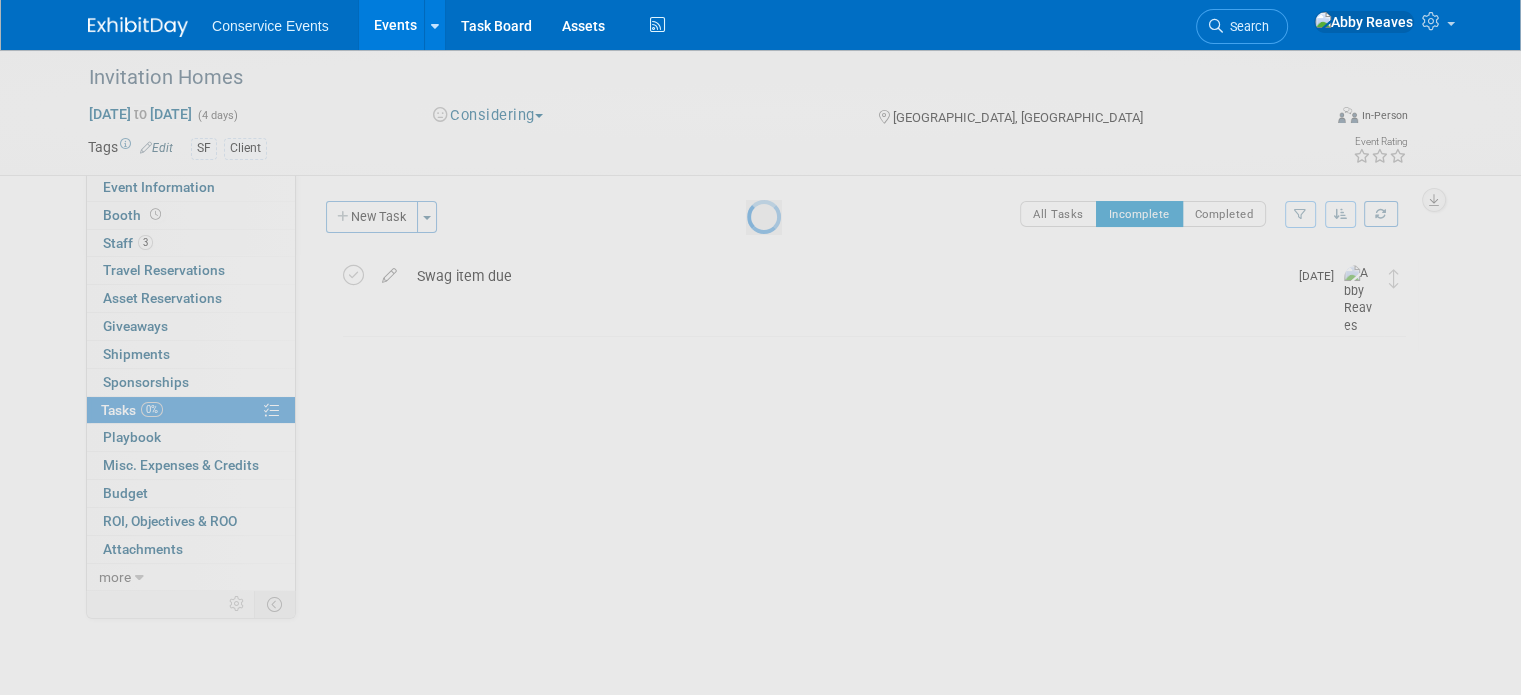 select on "6" 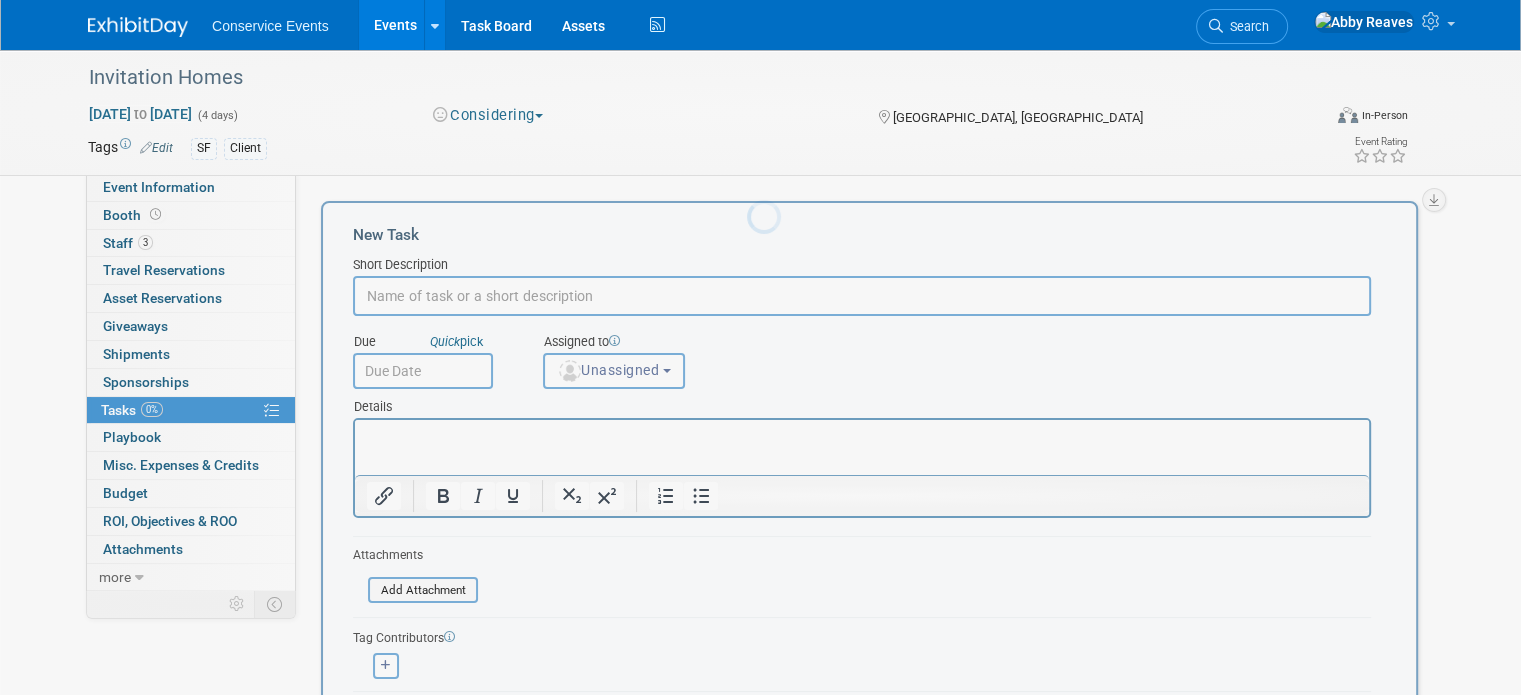 scroll, scrollTop: 0, scrollLeft: 0, axis: both 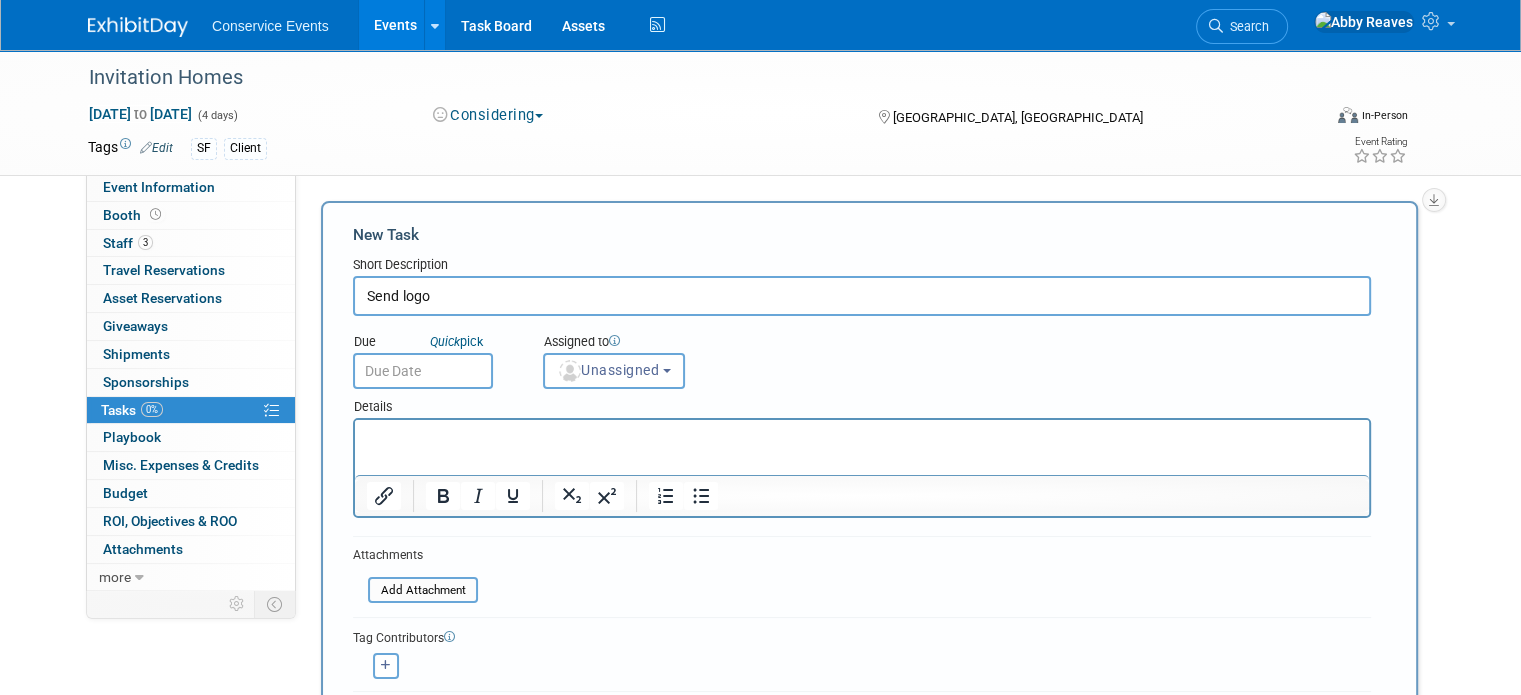 type on "Send logo" 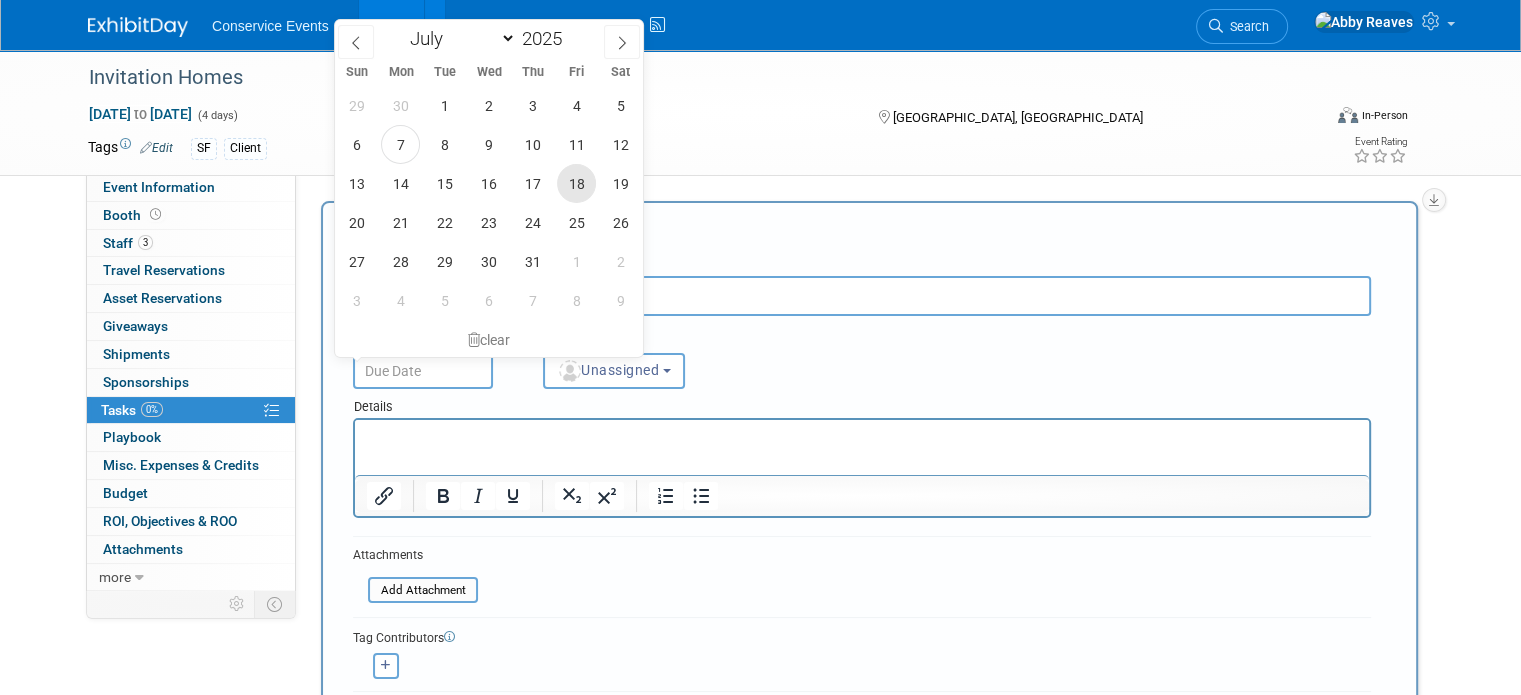 click on "18" at bounding box center [576, 183] 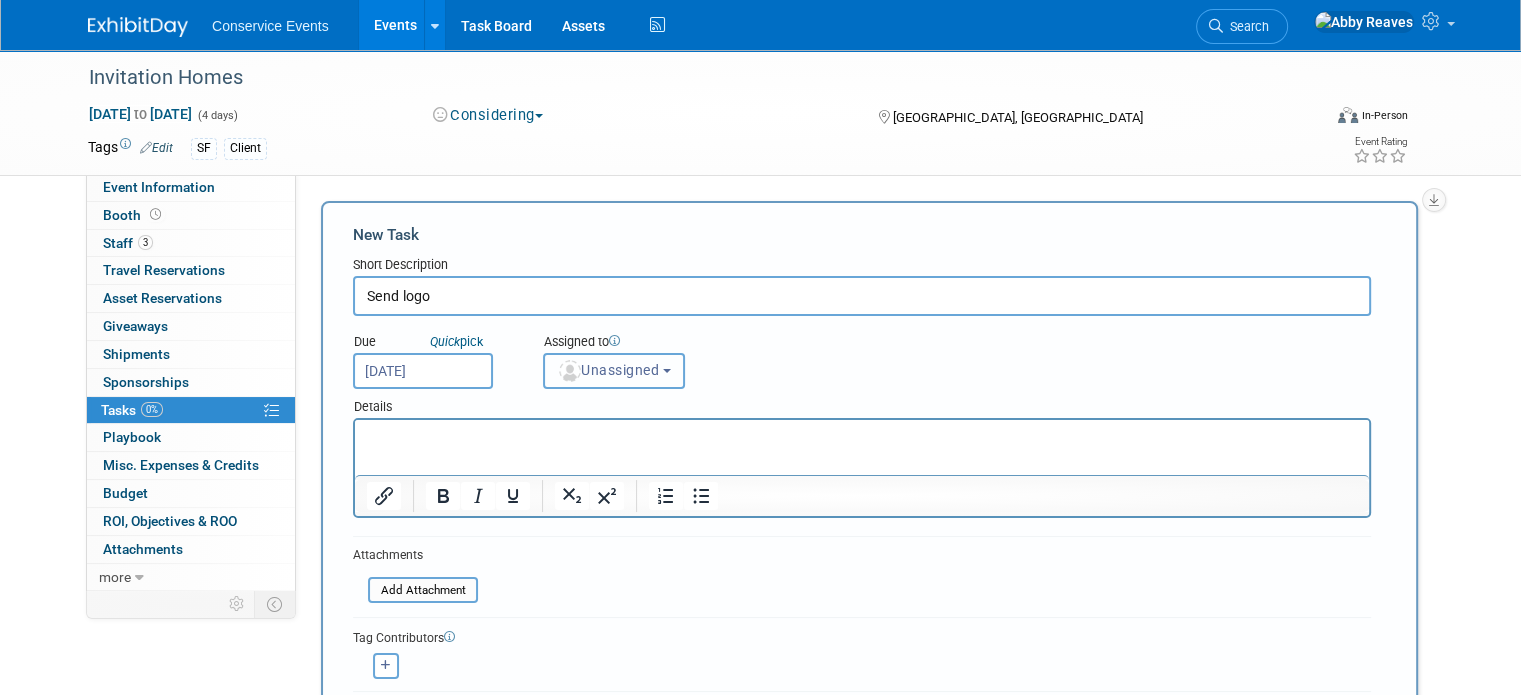 click on "Unassigned" at bounding box center (608, 370) 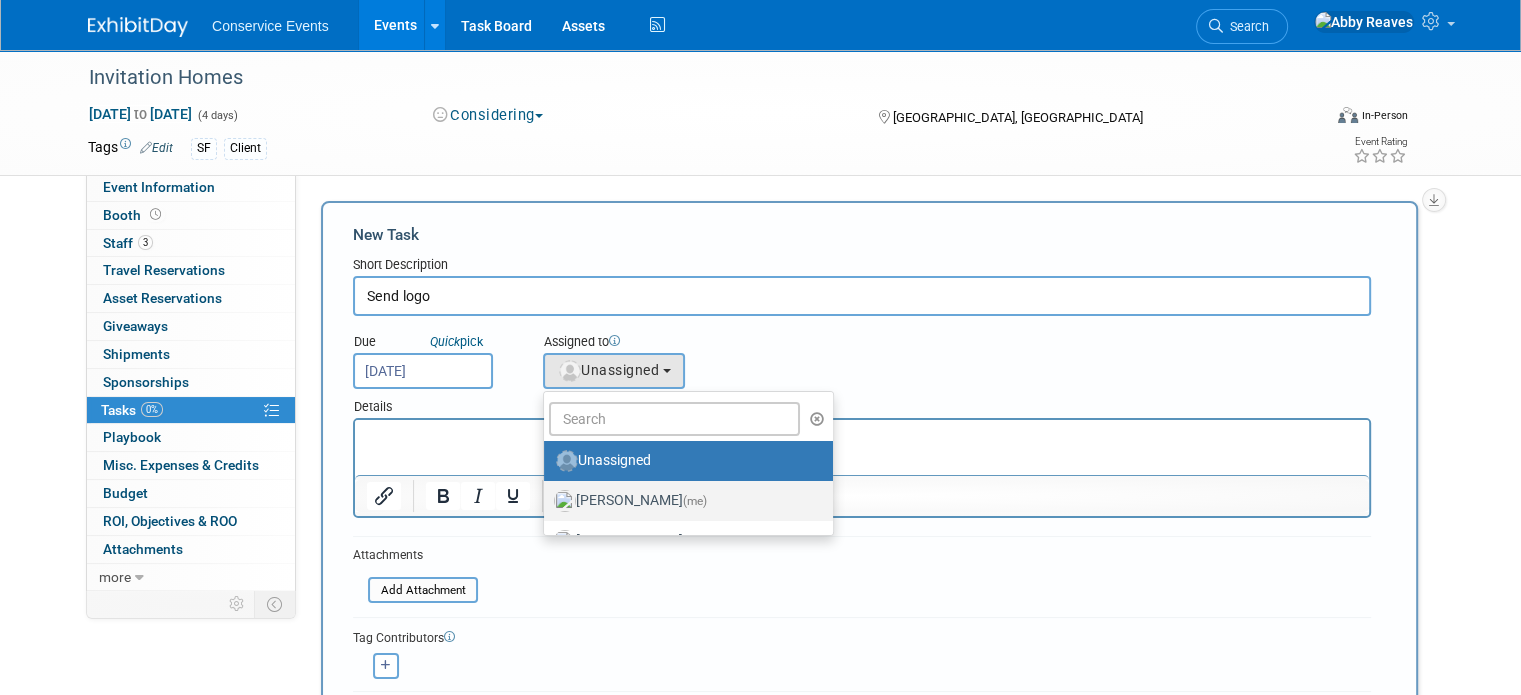 click on "Abby Reaves
(me)" at bounding box center [688, 501] 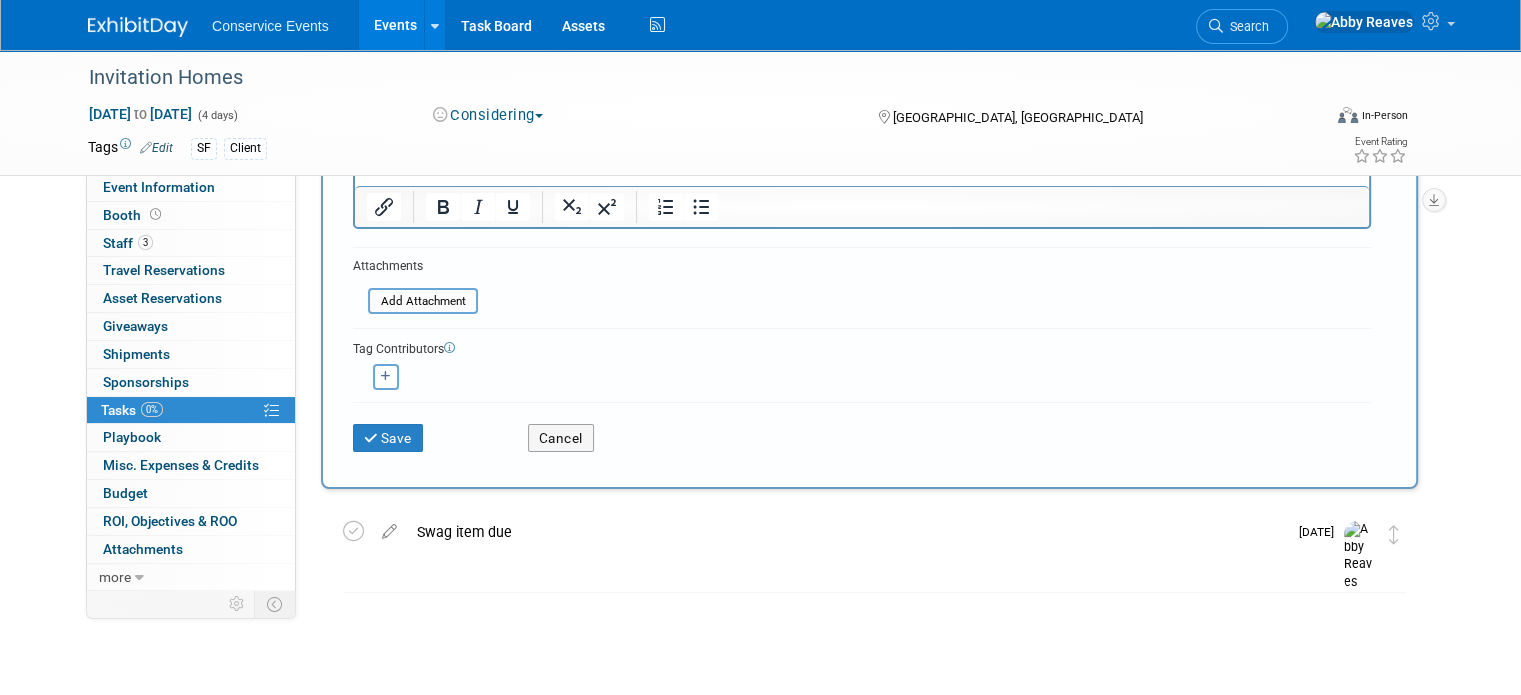 scroll, scrollTop: 300, scrollLeft: 0, axis: vertical 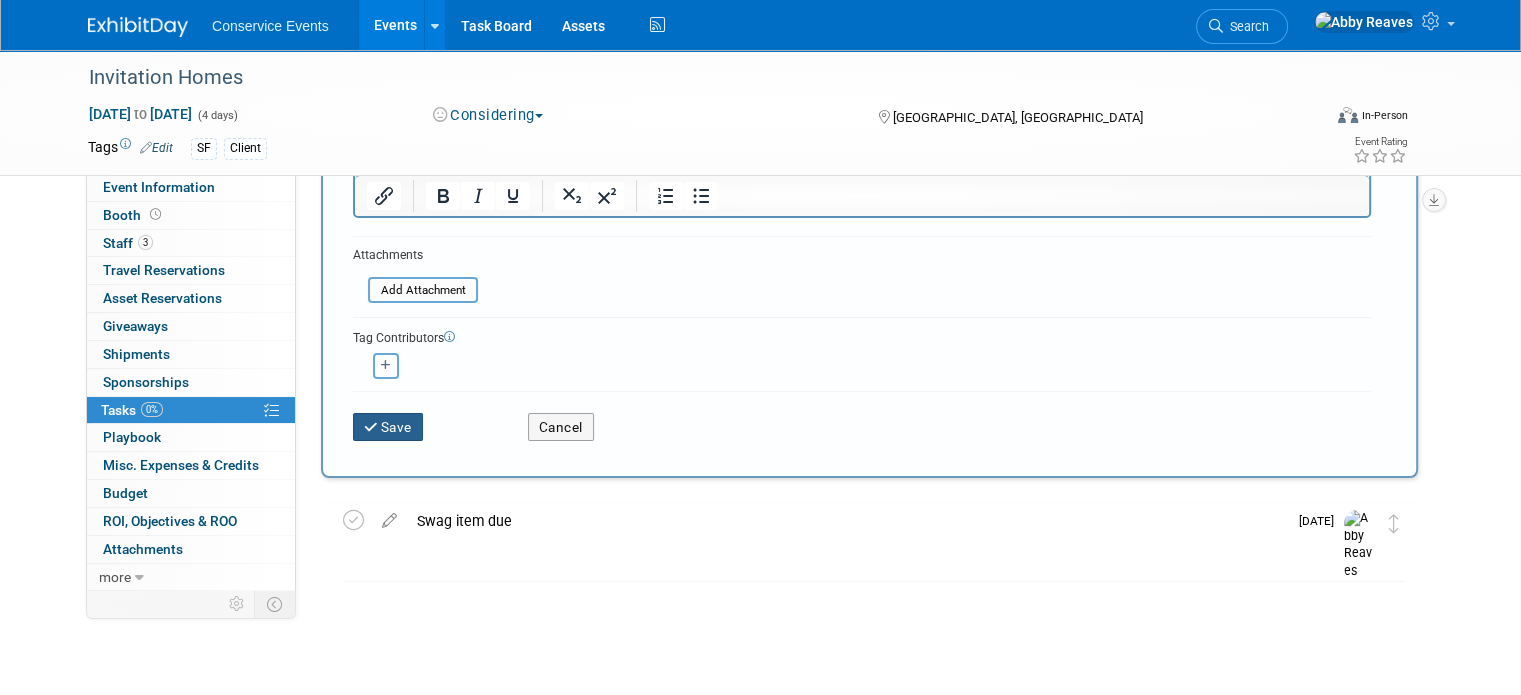 click on "Save" at bounding box center (388, 427) 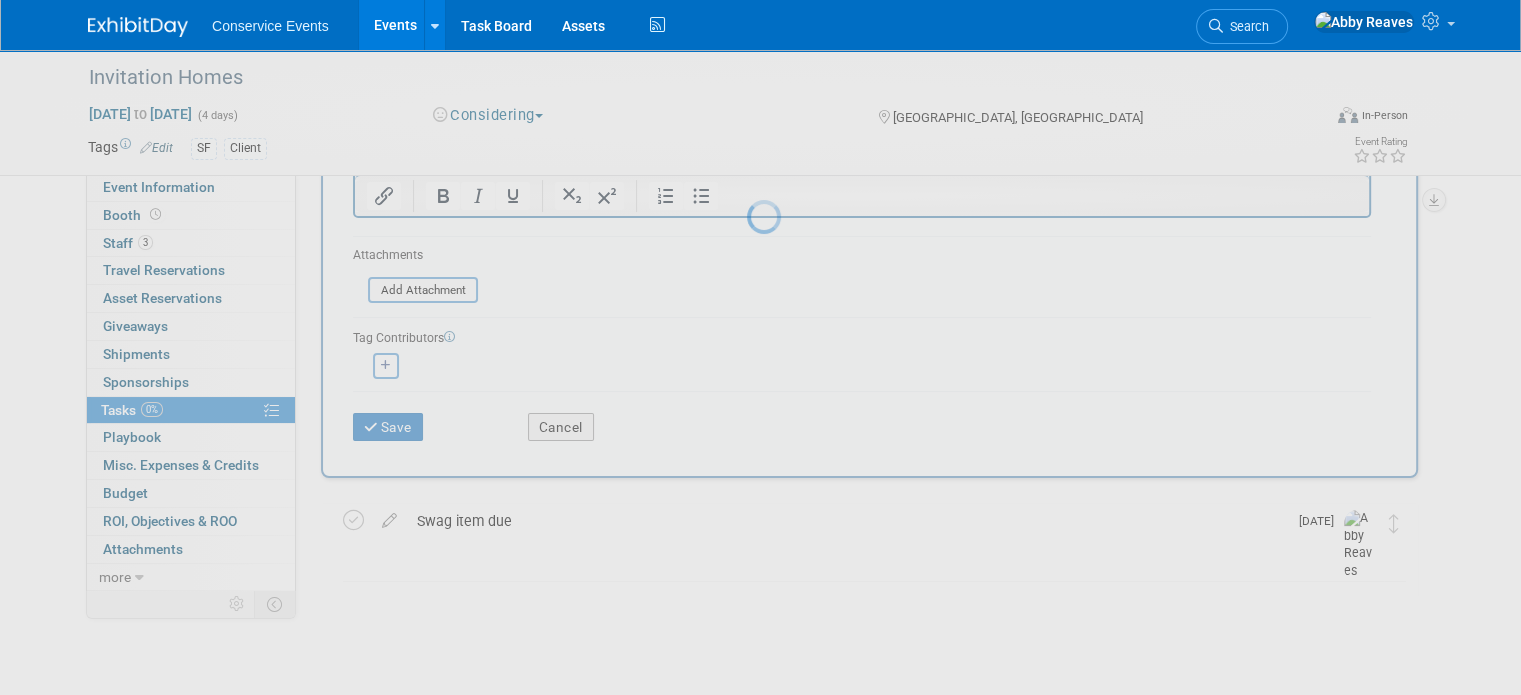 scroll, scrollTop: 0, scrollLeft: 0, axis: both 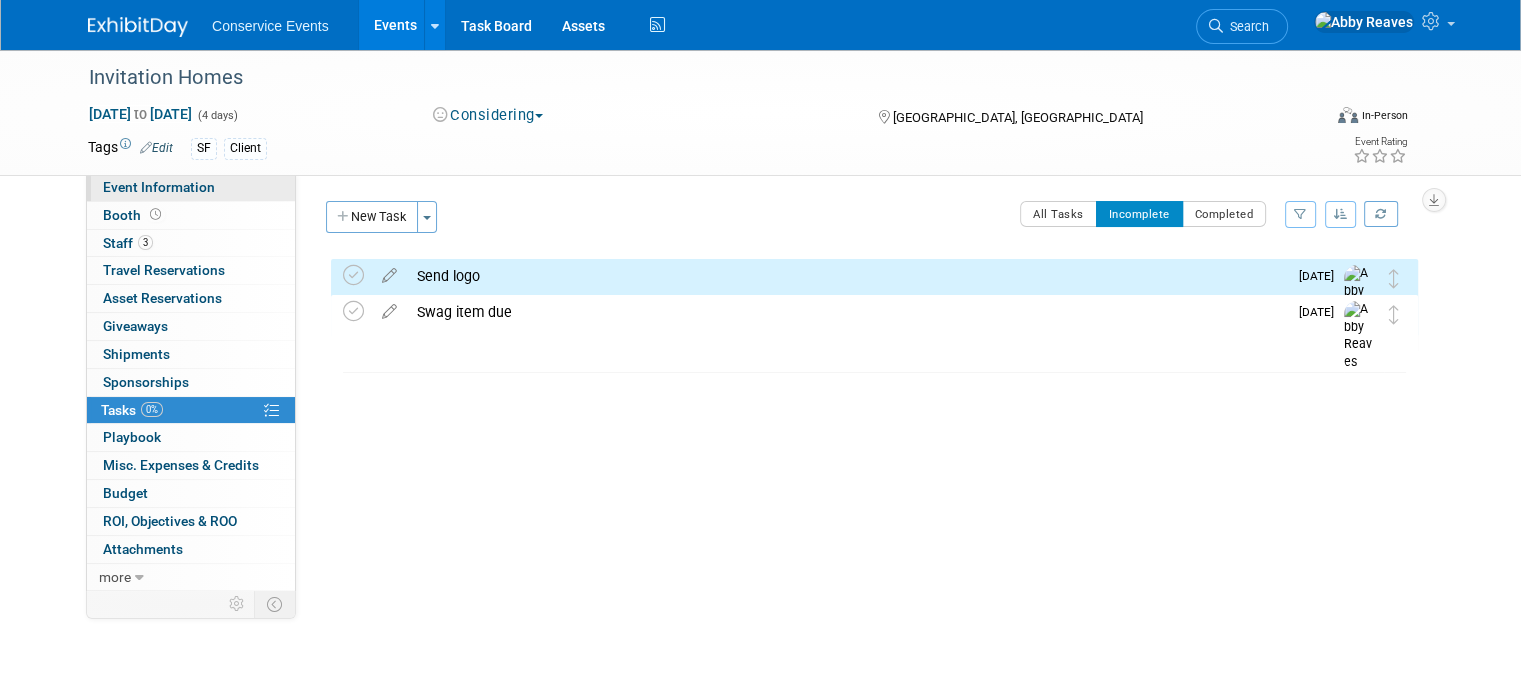 click on "Event Information" at bounding box center (191, 187) 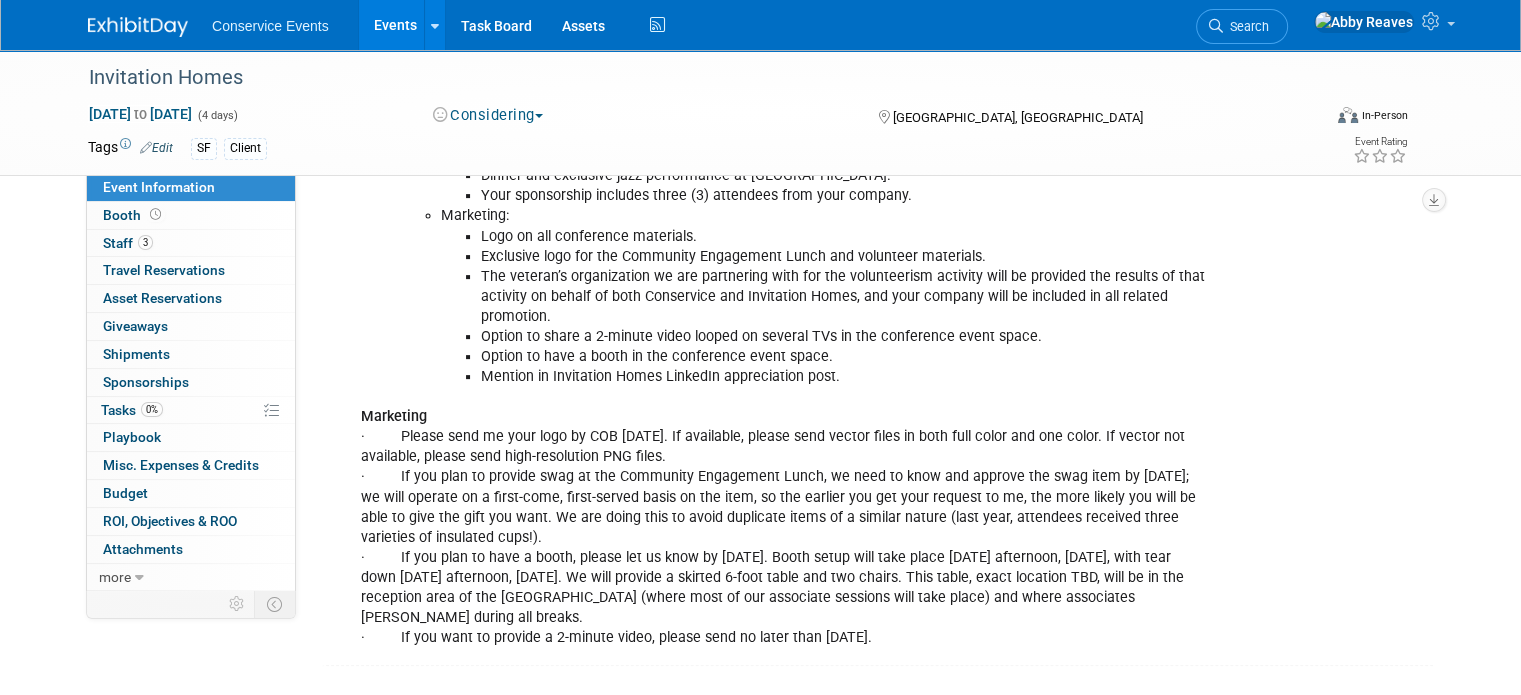 scroll, scrollTop: 596, scrollLeft: 0, axis: vertical 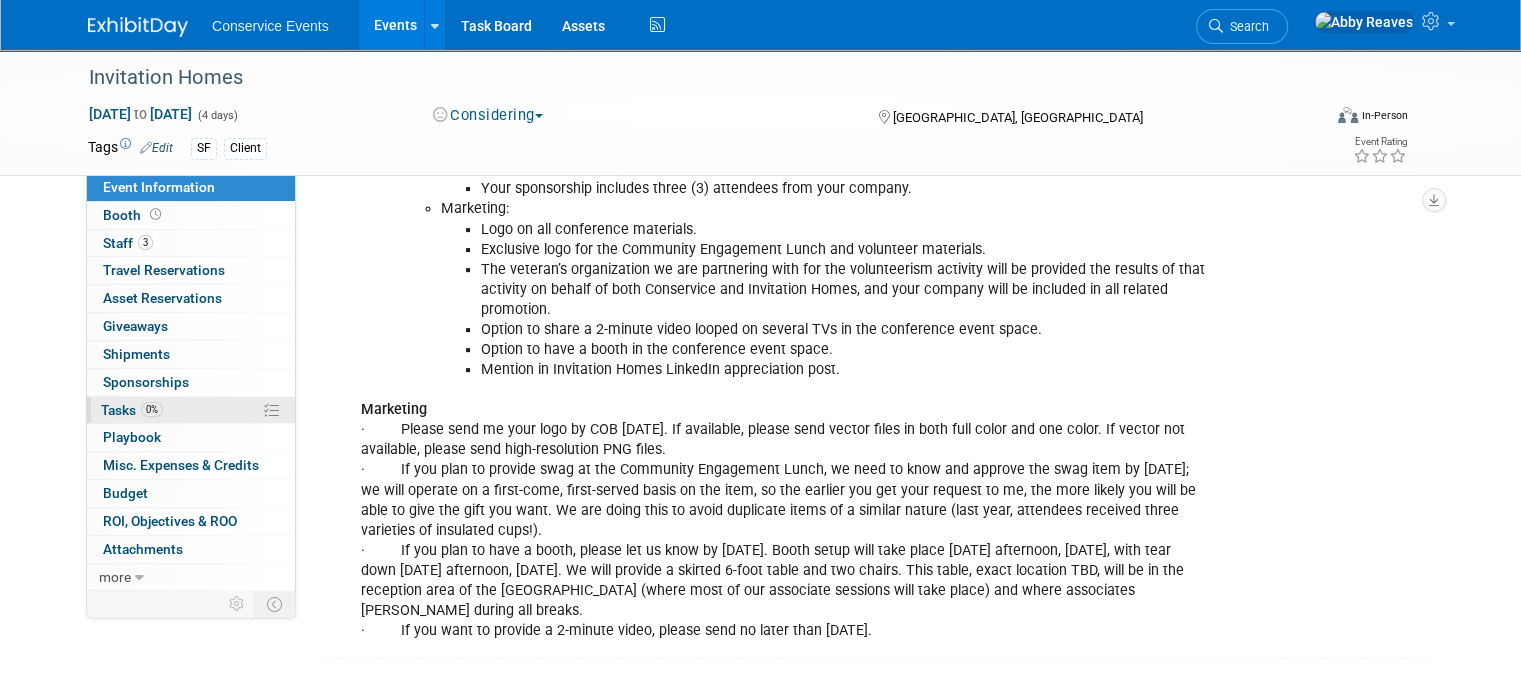 click on "0%
Tasks 0%" at bounding box center [191, 410] 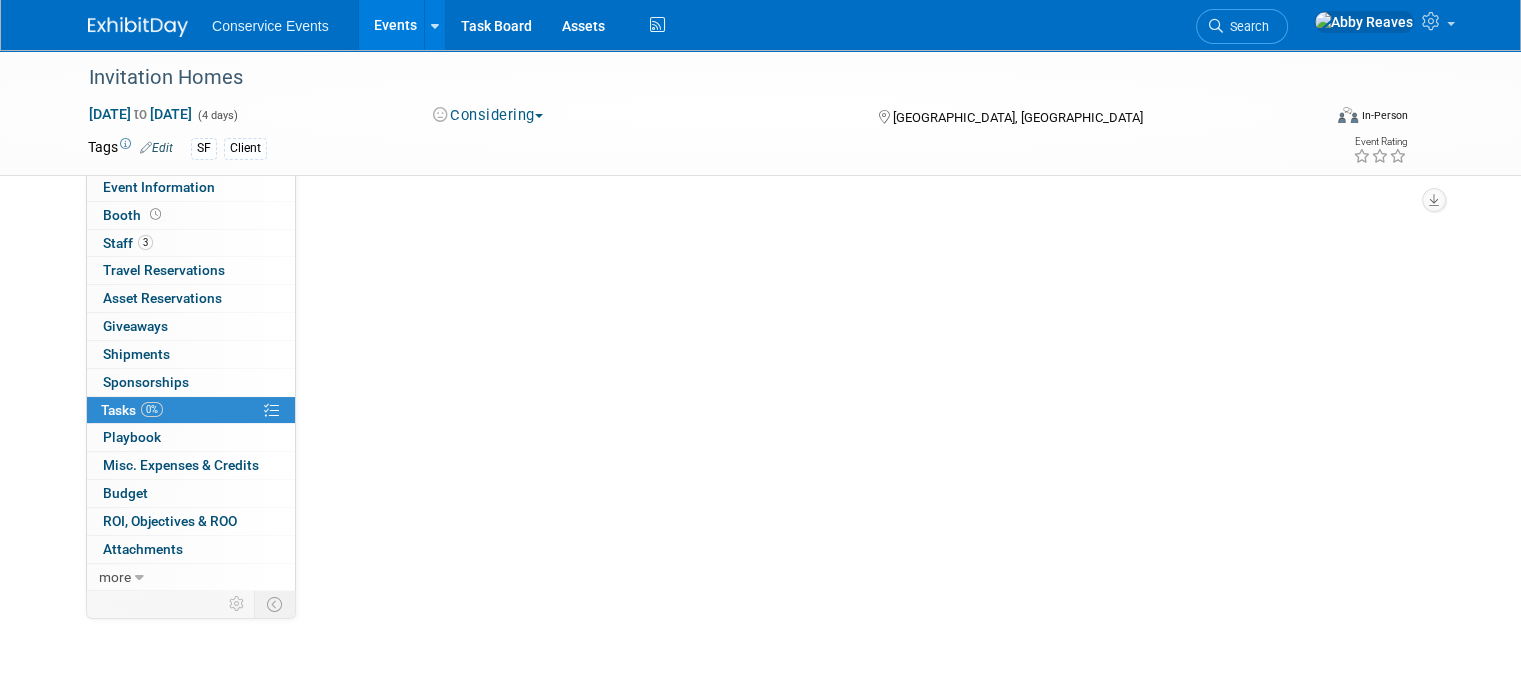 scroll, scrollTop: 0, scrollLeft: 0, axis: both 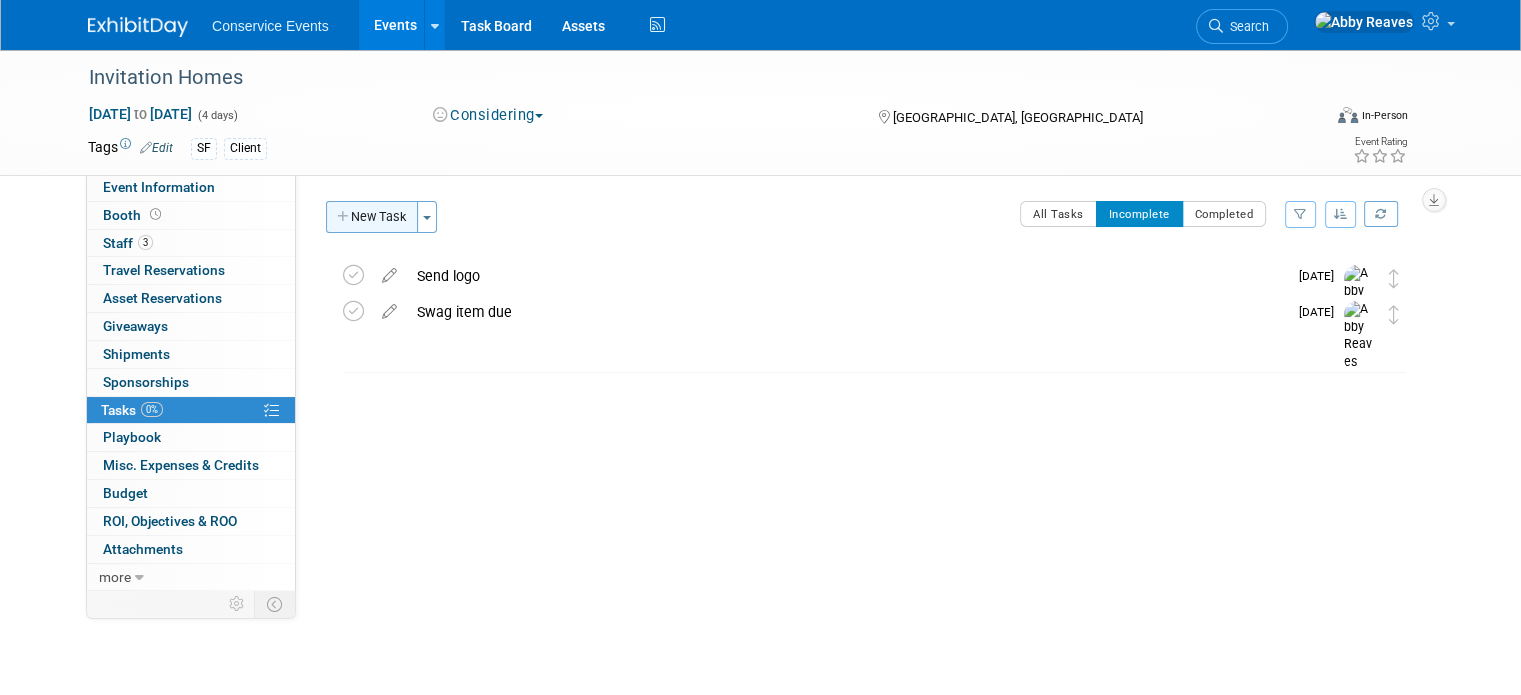 click on "New Task" at bounding box center [372, 217] 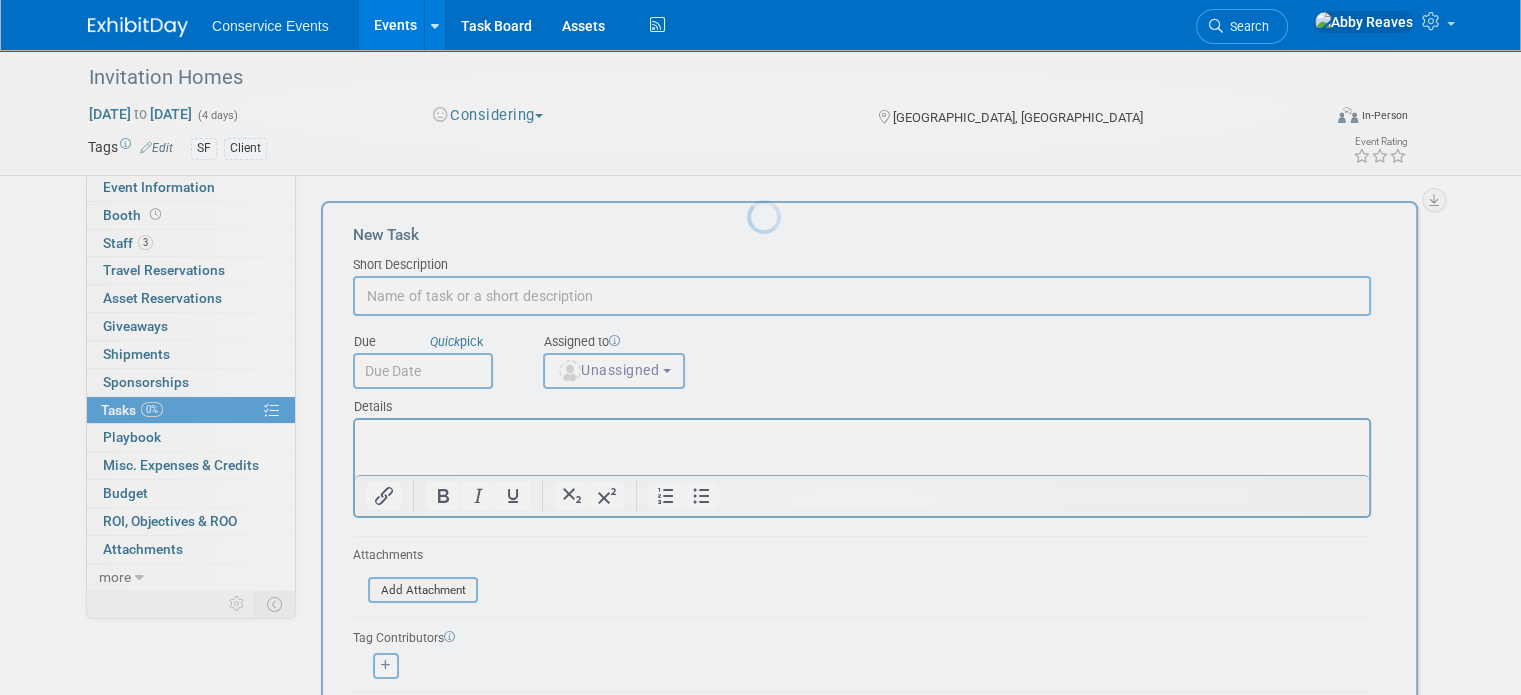 scroll, scrollTop: 0, scrollLeft: 0, axis: both 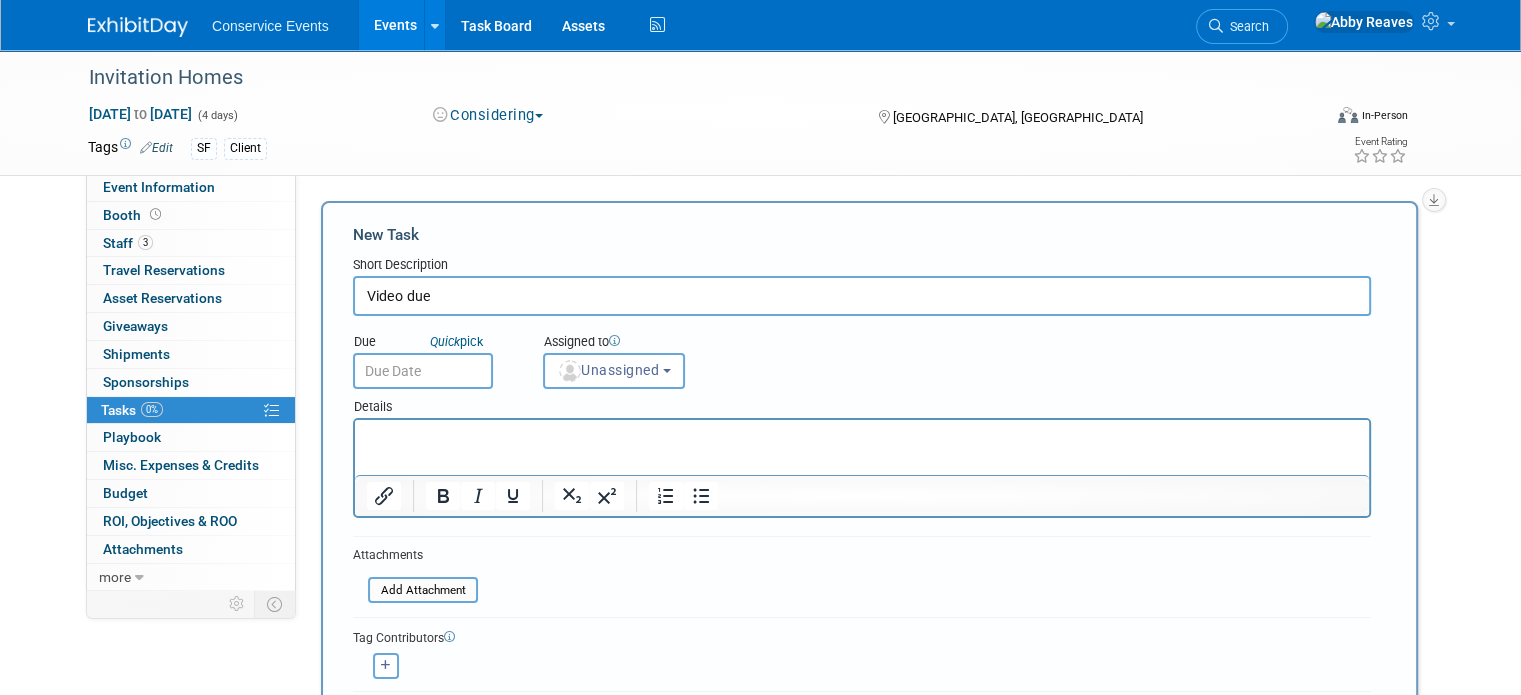 type on "Video due" 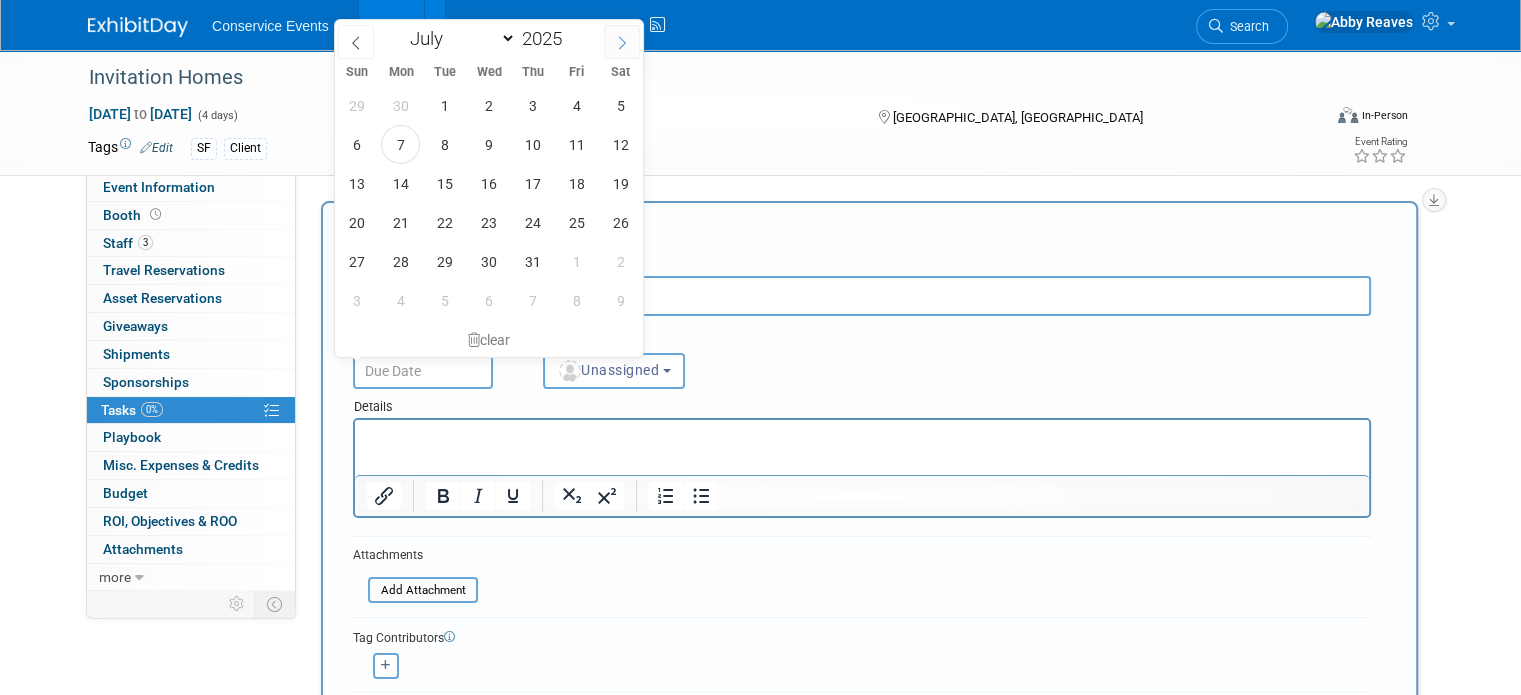 click 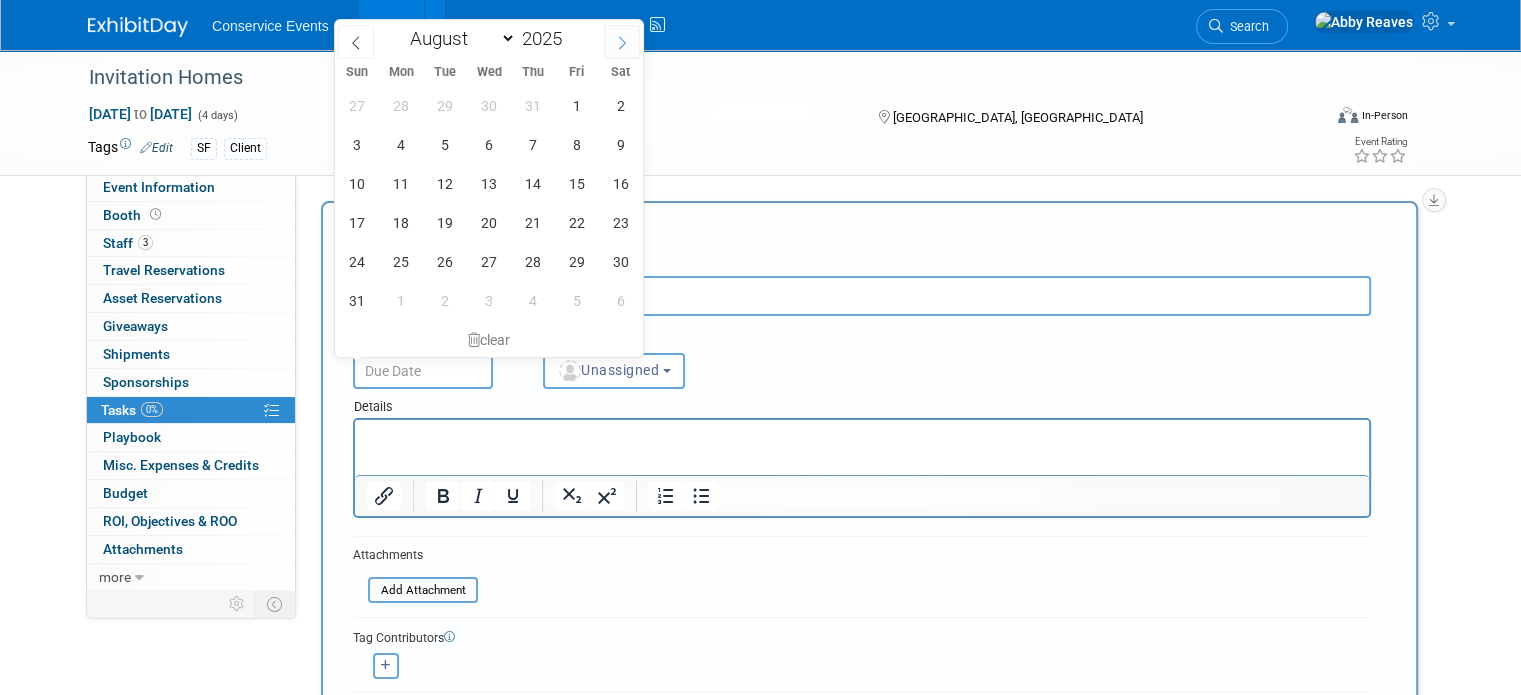 click 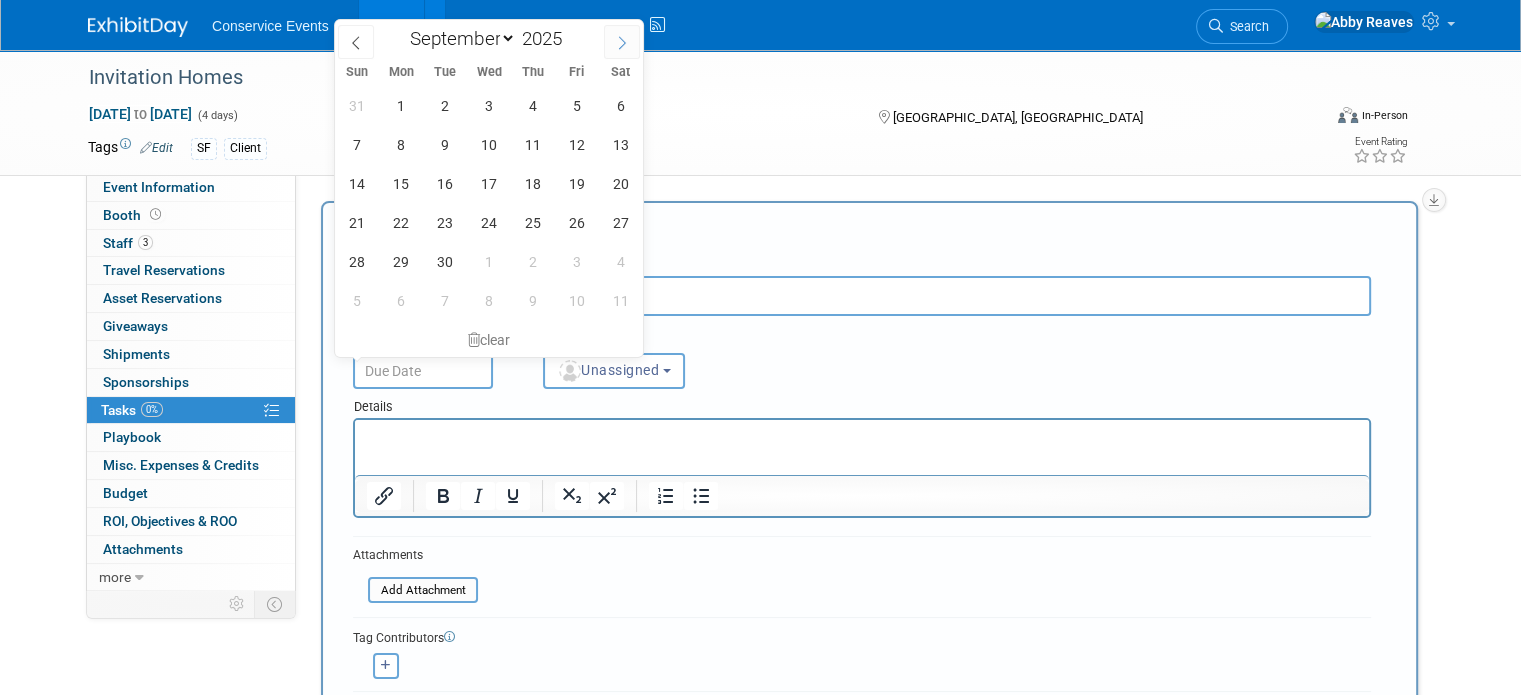 click 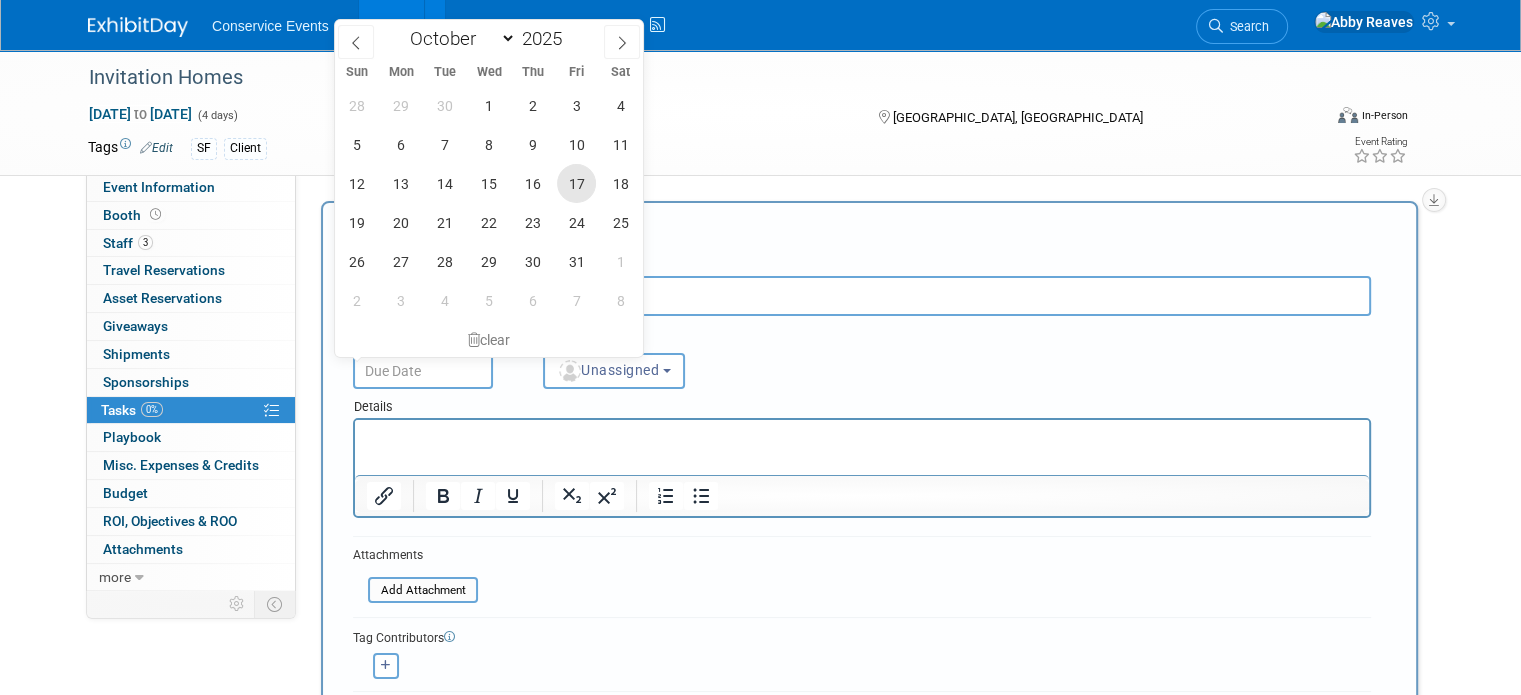 click on "17" at bounding box center [576, 183] 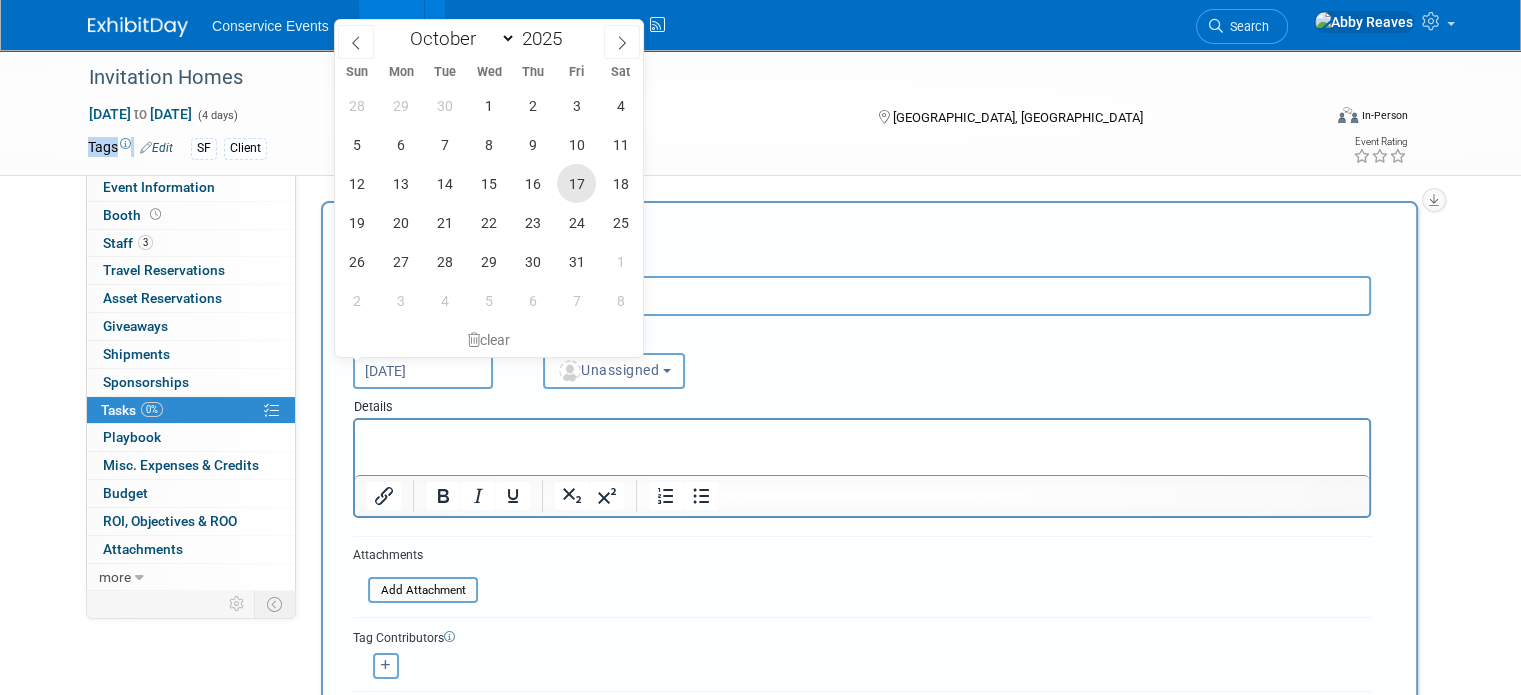 click on "Invitation Homes
Nov 3, 2025  to  Nov 6, 2025
(4 days)
Nov 3, 2025 to Nov 6, 2025
Considering
Committed
Considering
Not Going
New Orleans, LA
Virtual
In-Person
Hybrid
<img src="https://www.exhibitday.com/Images/Format-Virtual.png" style="width: 22px; height: 18px; margin-top: 2px; margin-bottom: 2px; margin-left: 2px; filter: Grayscale(70%); opacity: 0.9;" />   Virtual
<img src="https://www.exhibitday.com/Images/Format-InPerson.png" style="width: 22px; height: 18px; margin-top: 2px; margin-bottom: 2px; margin-left: 2px; filter: Grayscale(70%); opacity: 0.9;" />   In-Person
<img src="https://www.exhibitday.com/Images/Format-Hybrid.png" style="width: 22px; height: 18px; margin-top: 2px; margin-bottom: 2px; margin-left: 2px; filter: Grayscale(70%); opacity: 0.9;" />   Hybrid
Tags
Edit
SF
Client" at bounding box center (760, 112) 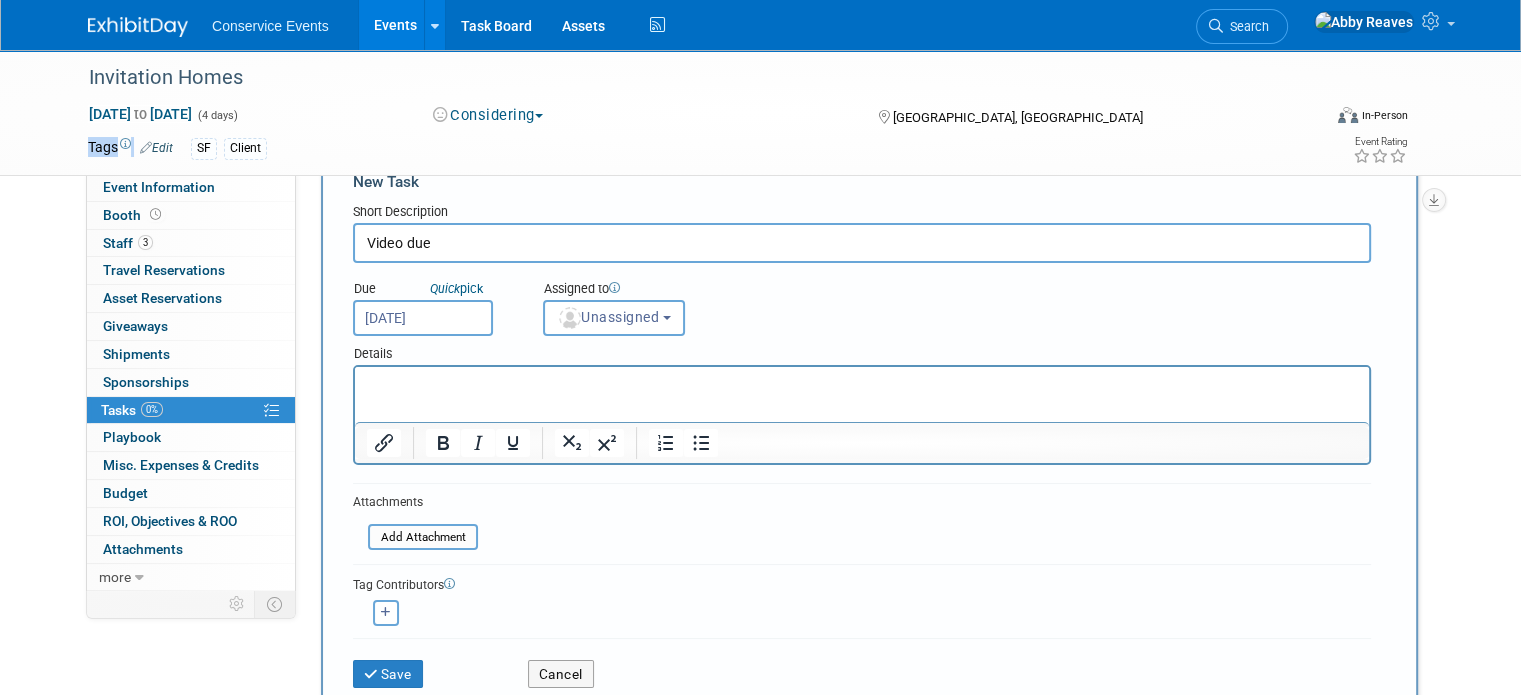 scroll, scrollTop: 100, scrollLeft: 0, axis: vertical 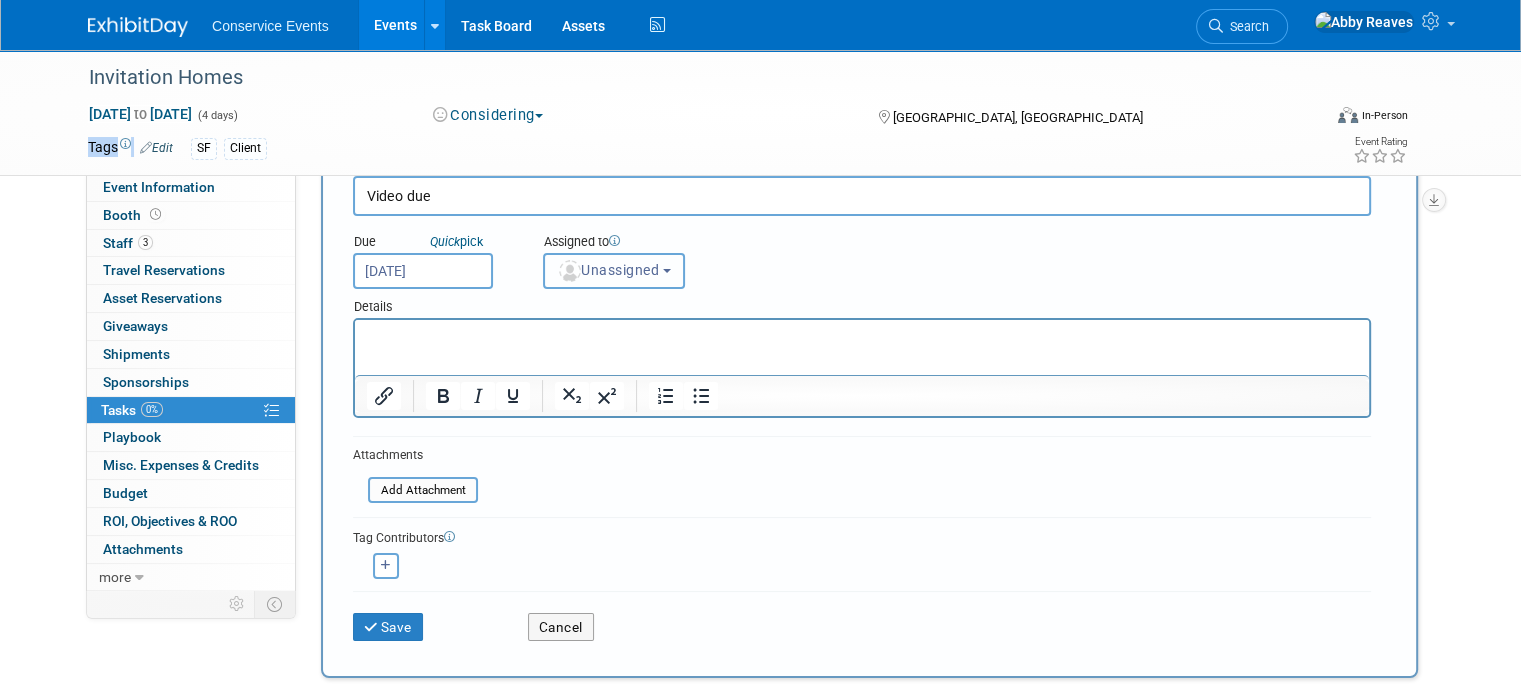 click on "Unassigned" at bounding box center [608, 270] 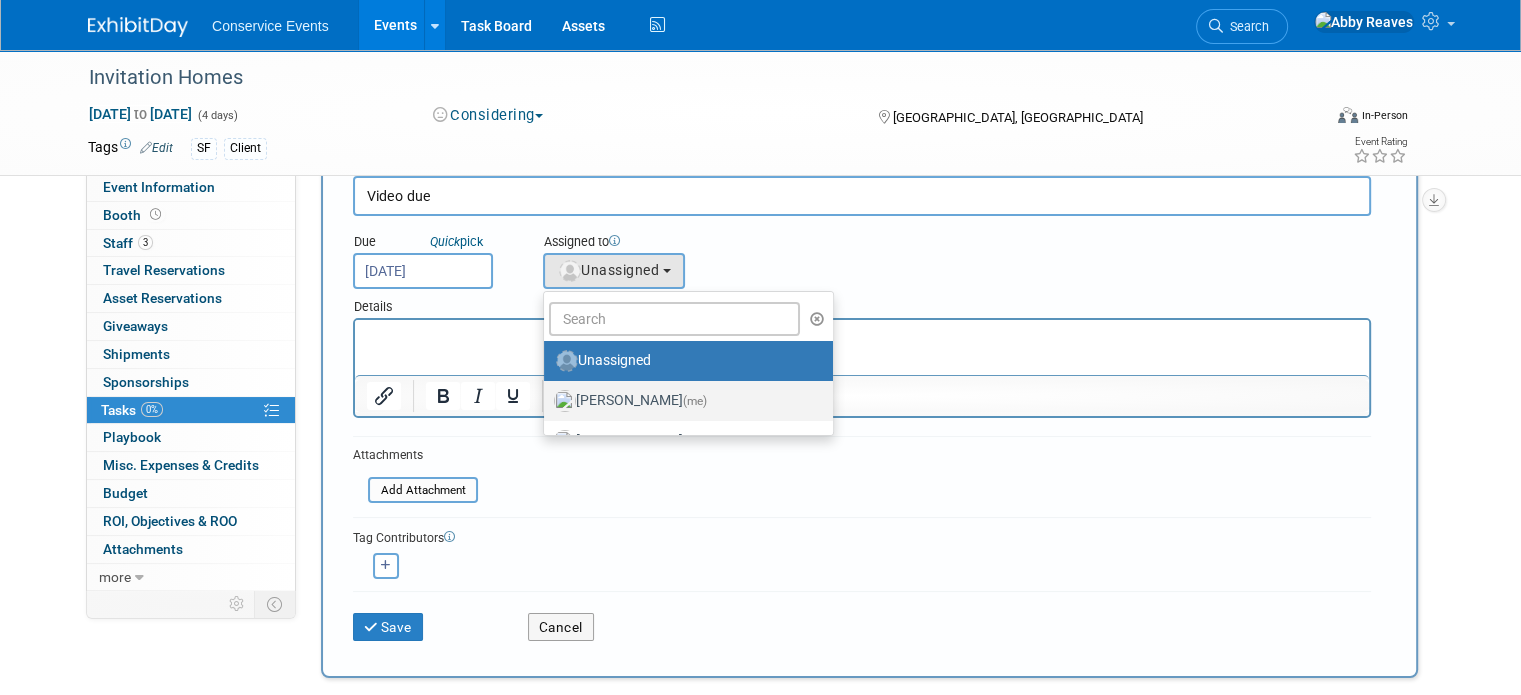 click on "Abby Reaves
(me)" at bounding box center (683, 401) 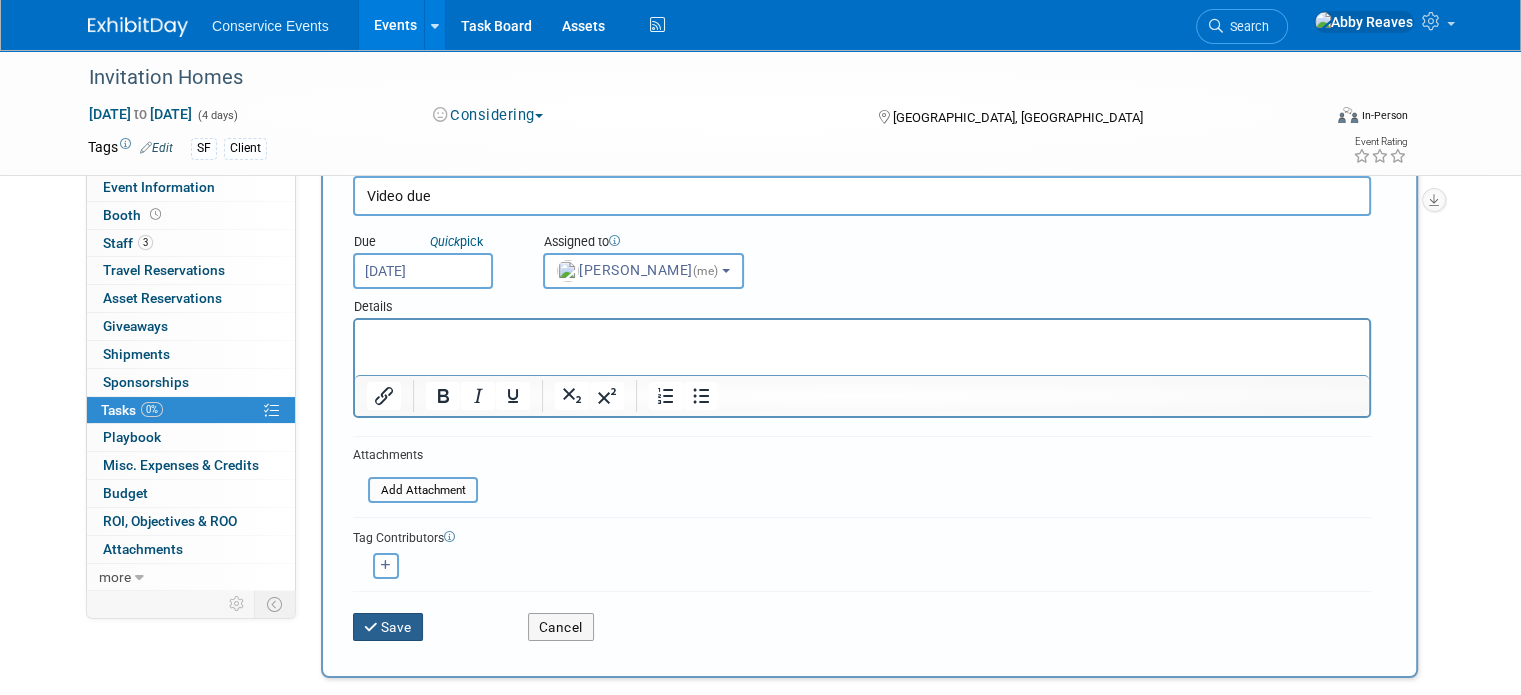 click on "Save" at bounding box center (388, 627) 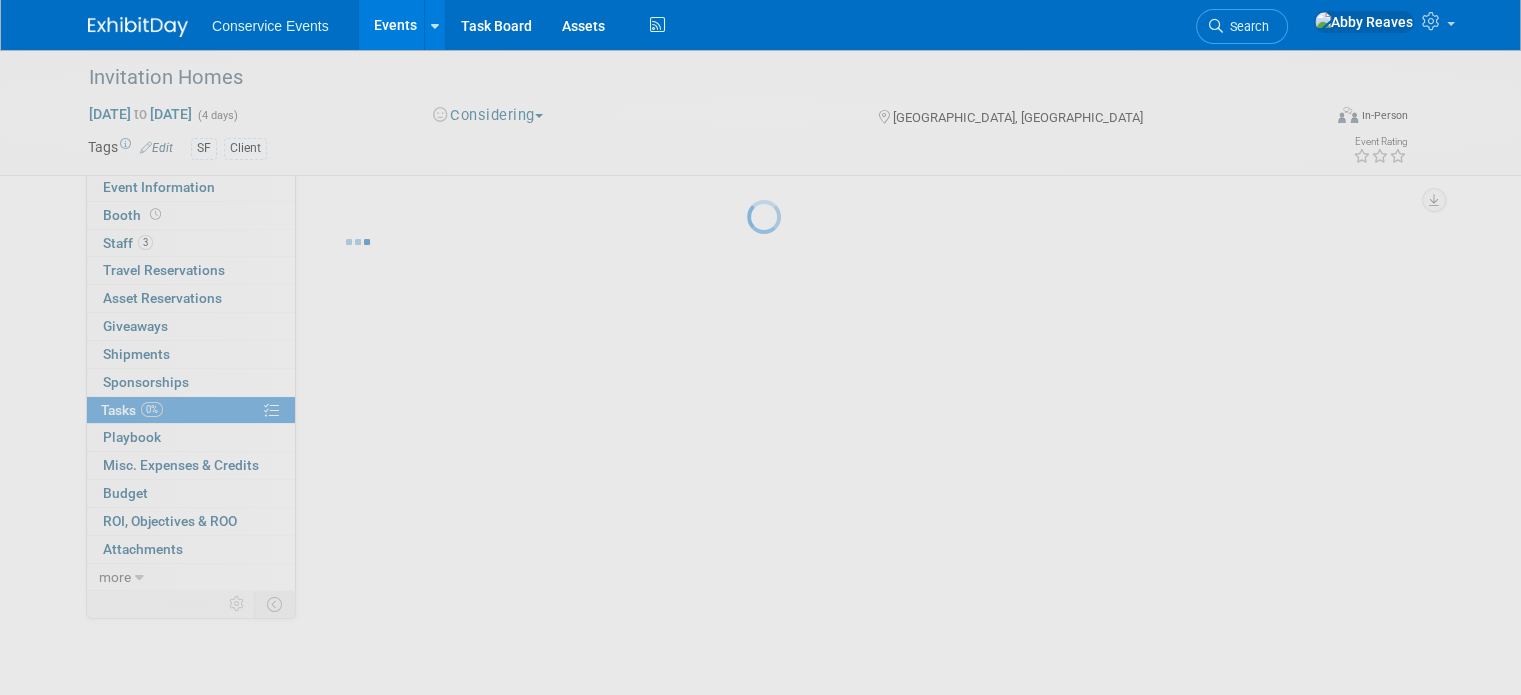 scroll, scrollTop: 0, scrollLeft: 0, axis: both 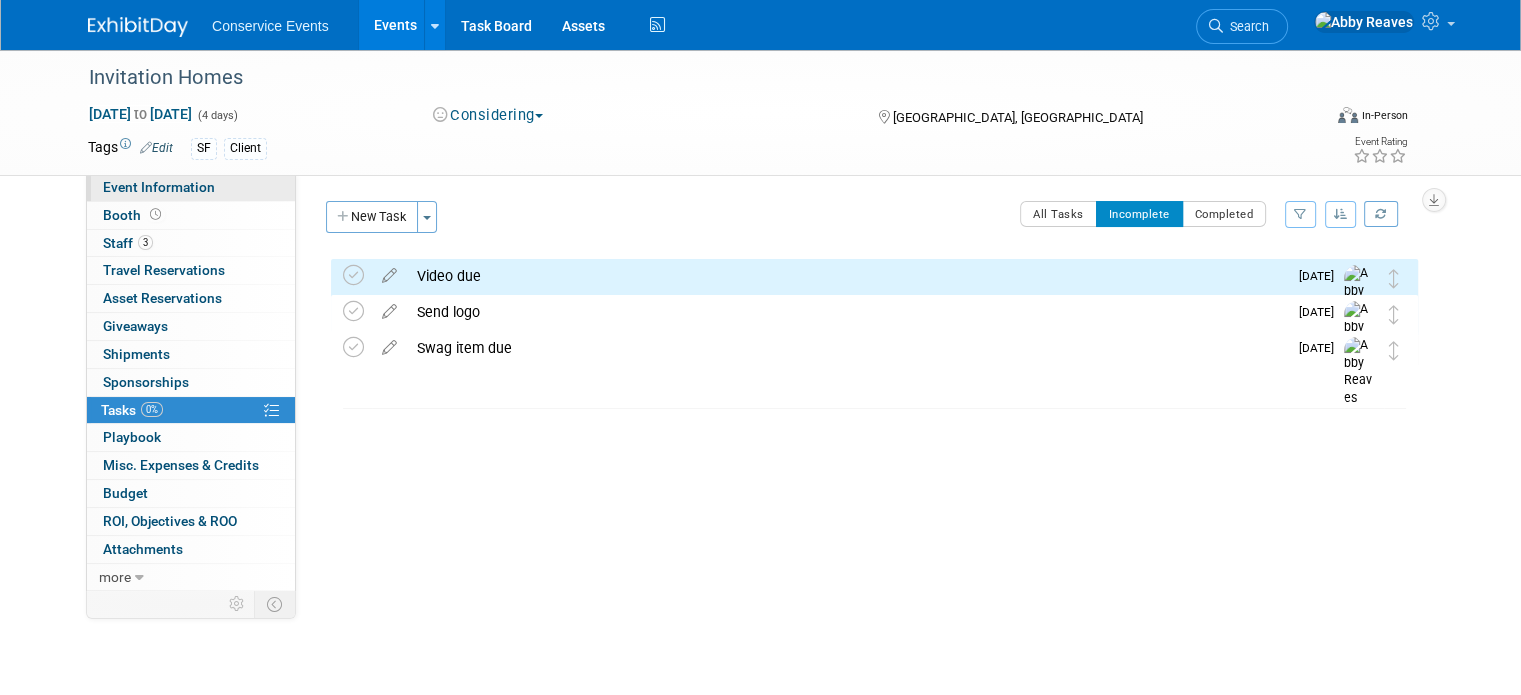 click on "Event Information" at bounding box center [191, 187] 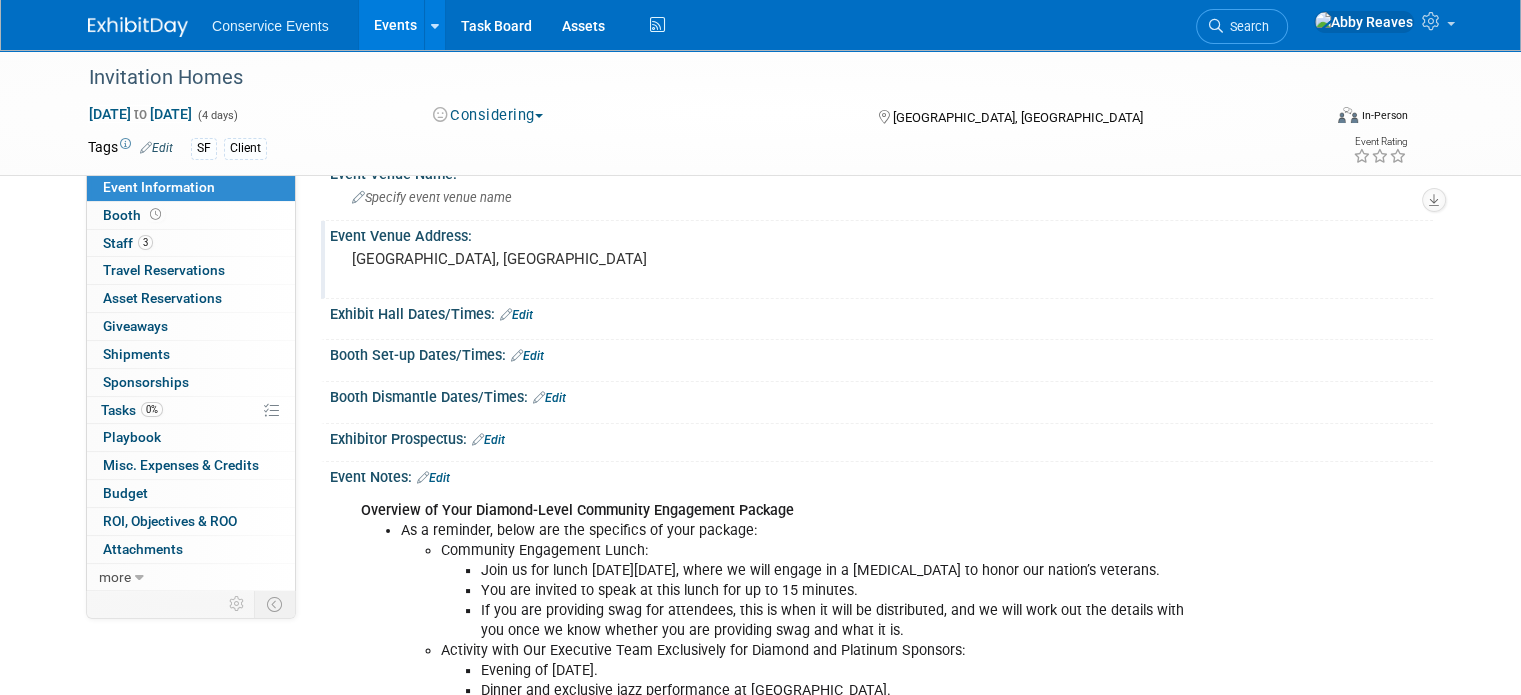 scroll, scrollTop: 0, scrollLeft: 0, axis: both 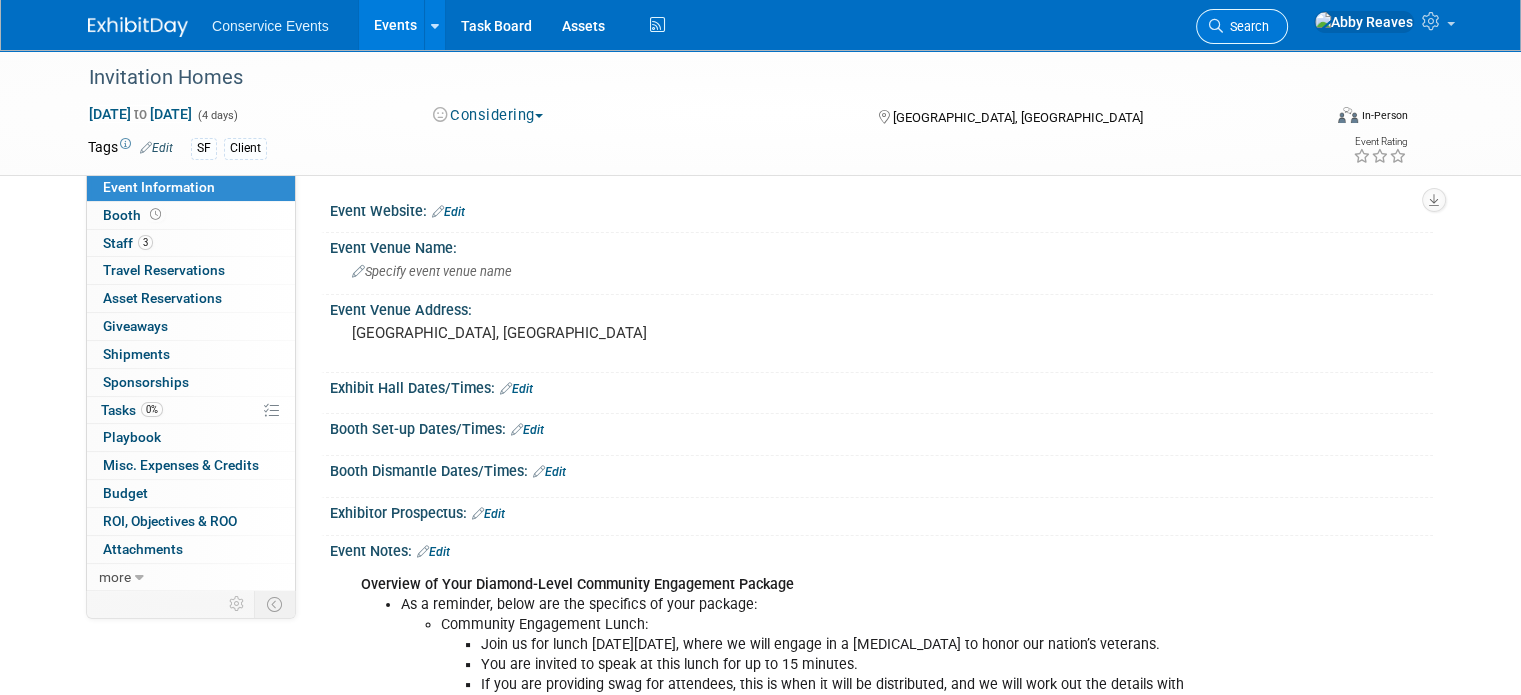 click on "Search" at bounding box center [1242, 26] 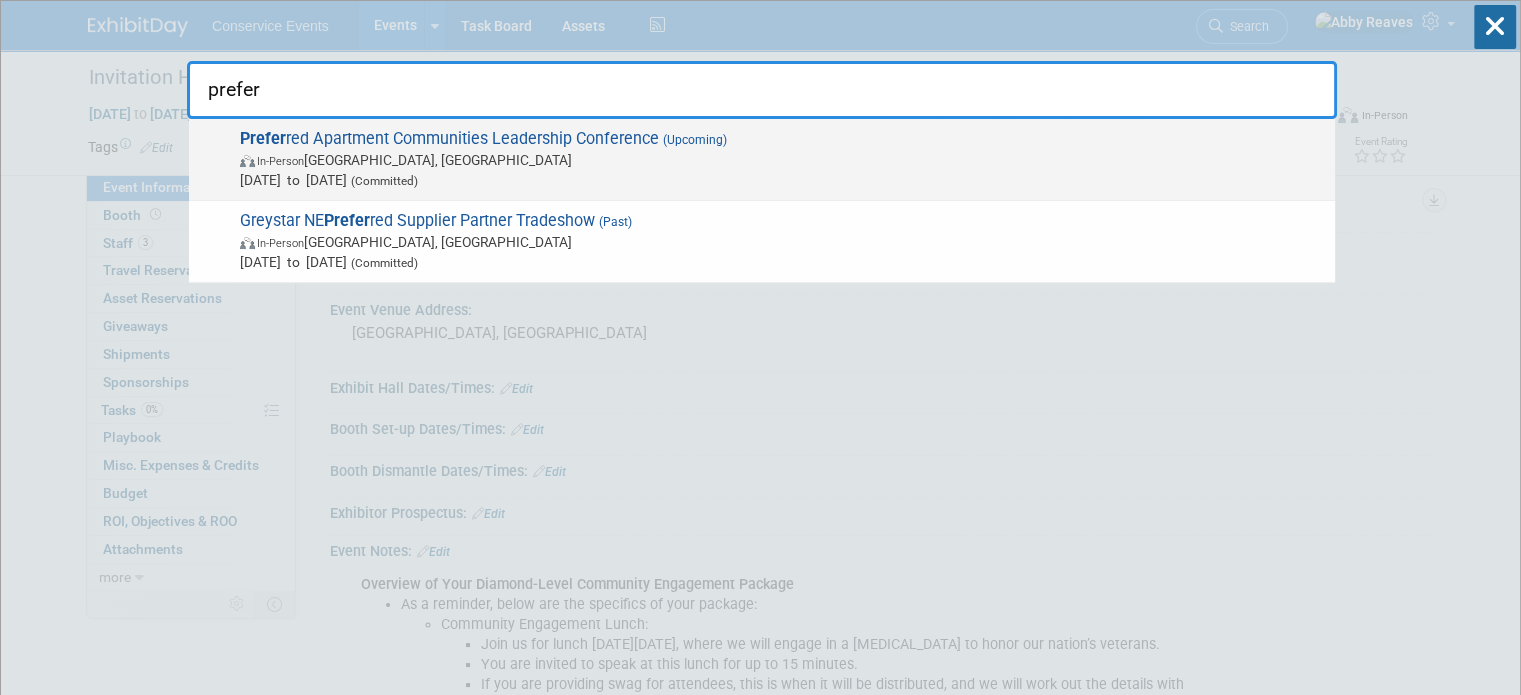 type on "prefer" 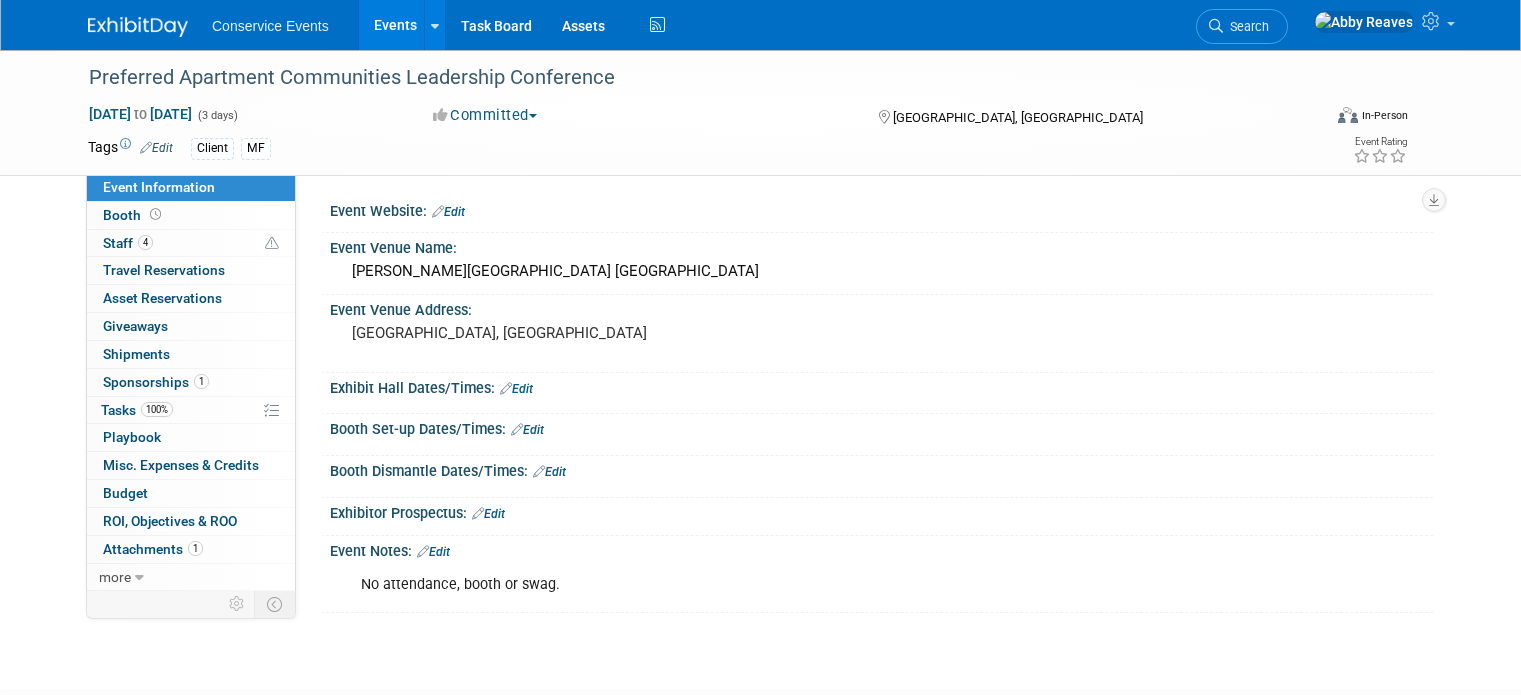 scroll, scrollTop: 0, scrollLeft: 0, axis: both 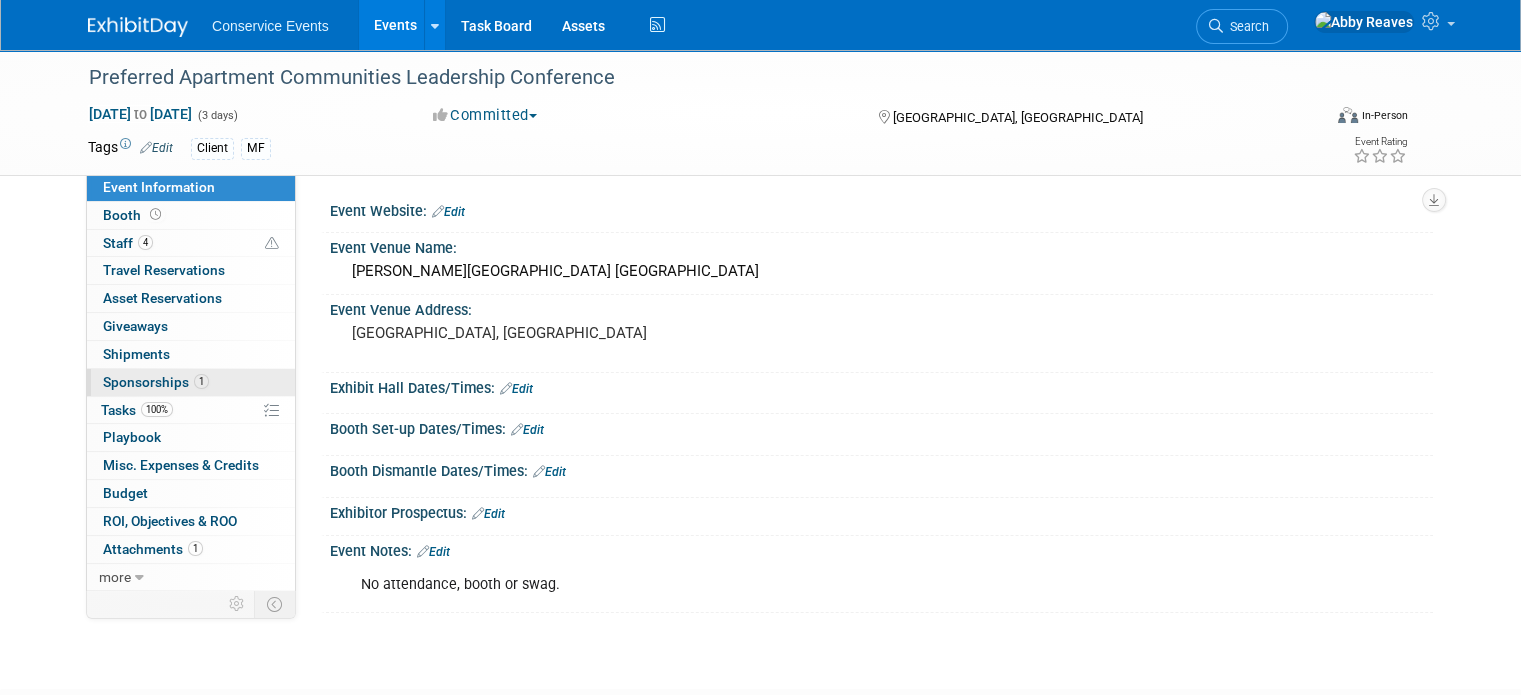 click on "1" at bounding box center (201, 381) 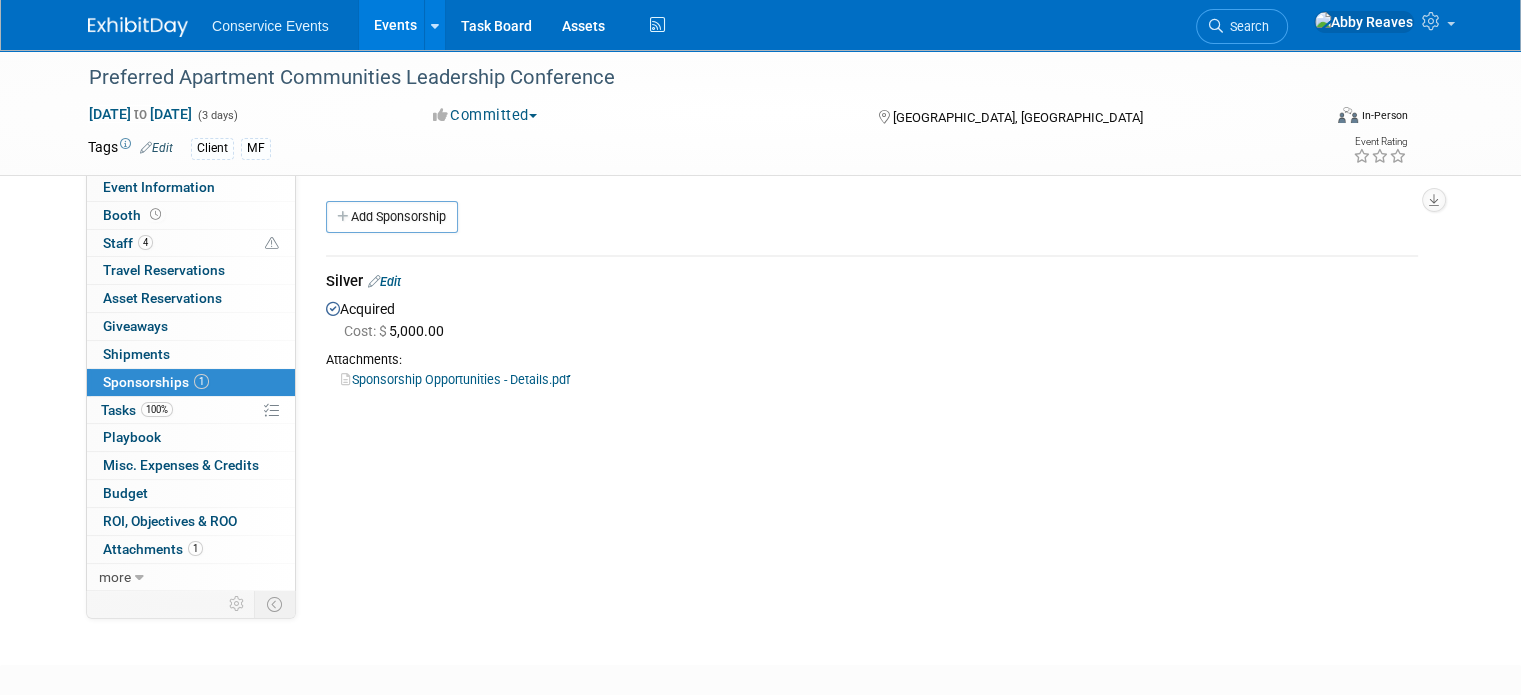 click on "Silver
Edit" at bounding box center [872, 283] 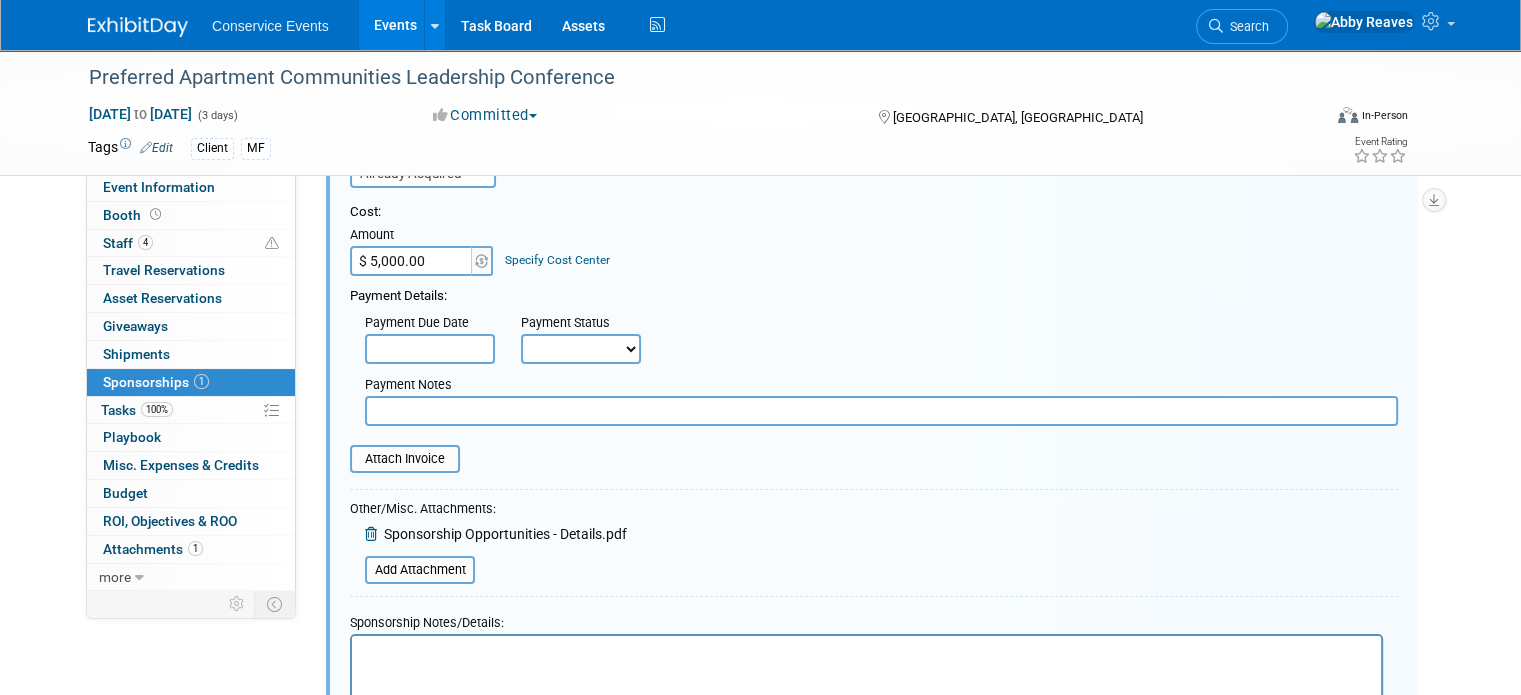 scroll, scrollTop: 229, scrollLeft: 0, axis: vertical 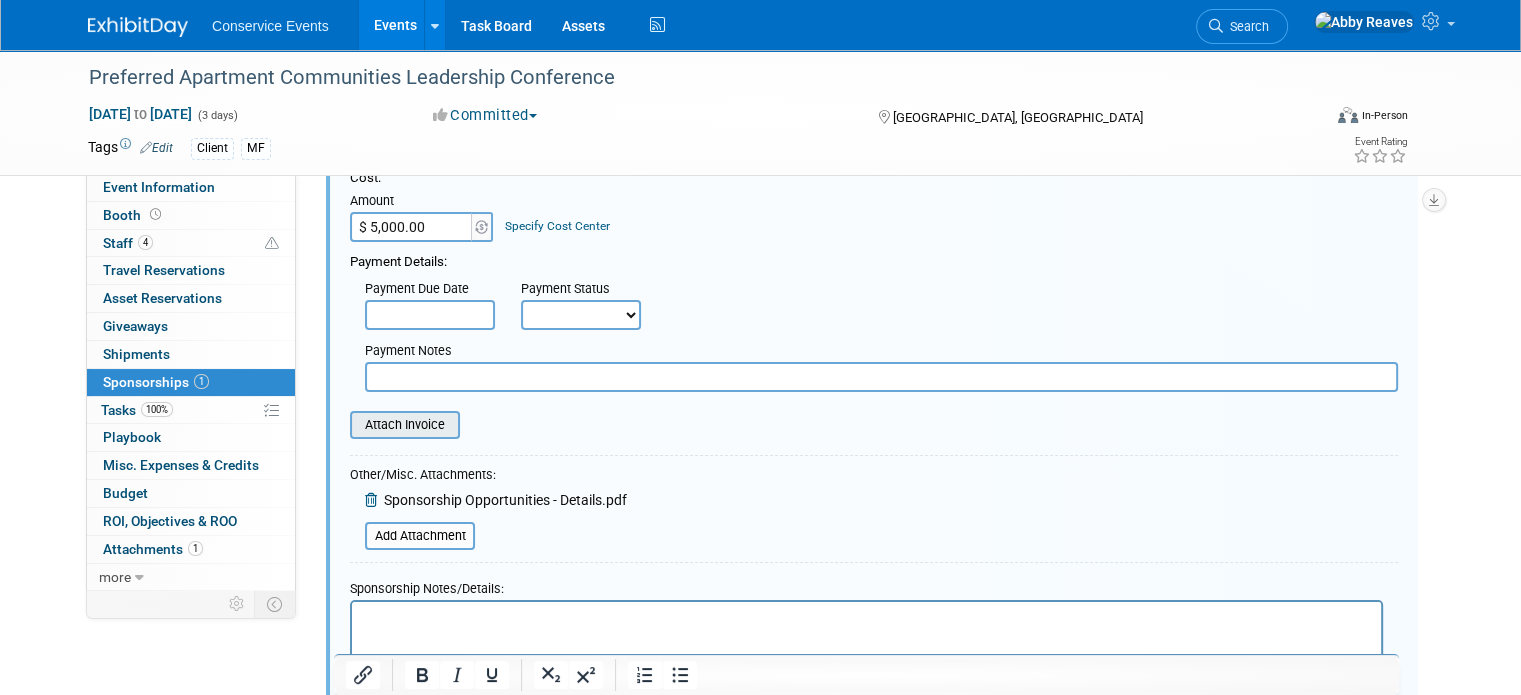 click at bounding box center [339, 425] 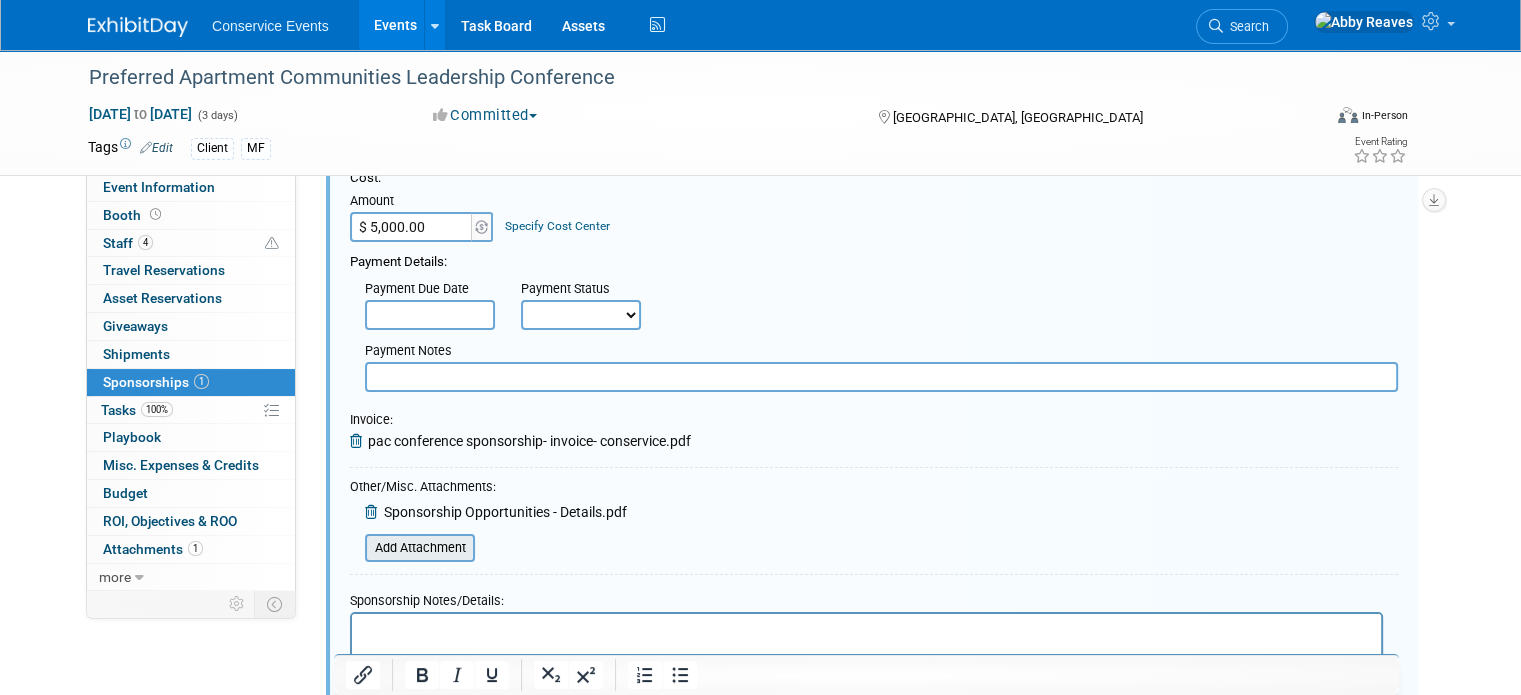 click at bounding box center [354, 548] 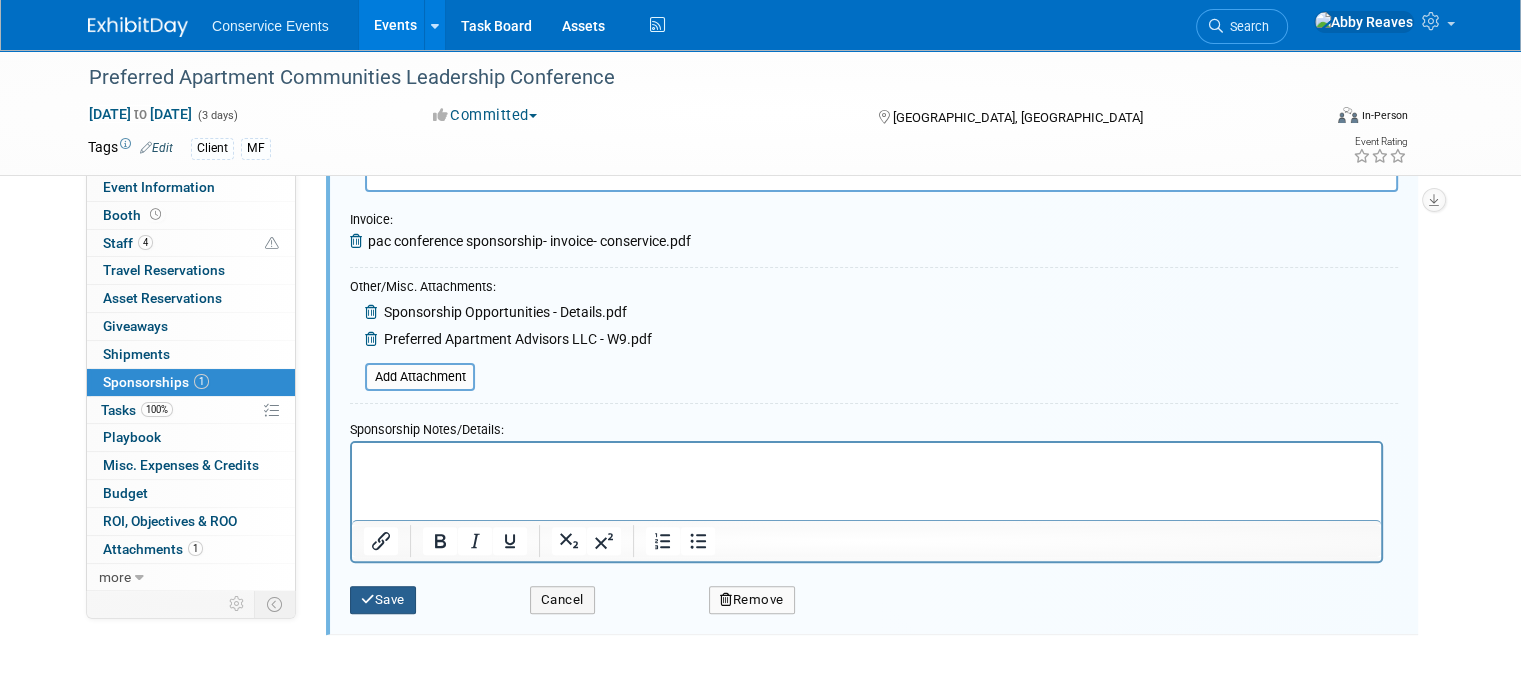 click on "Save" at bounding box center (383, 600) 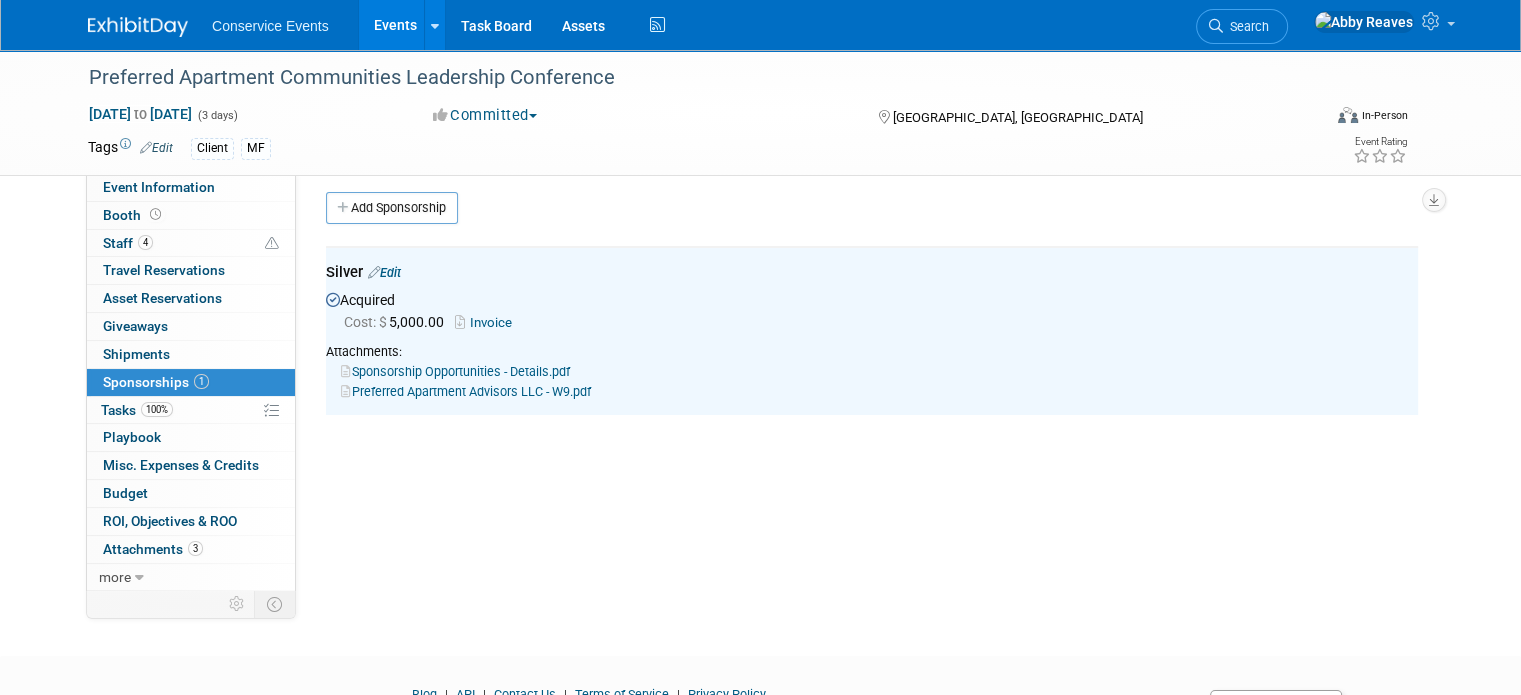 scroll, scrollTop: 0, scrollLeft: 0, axis: both 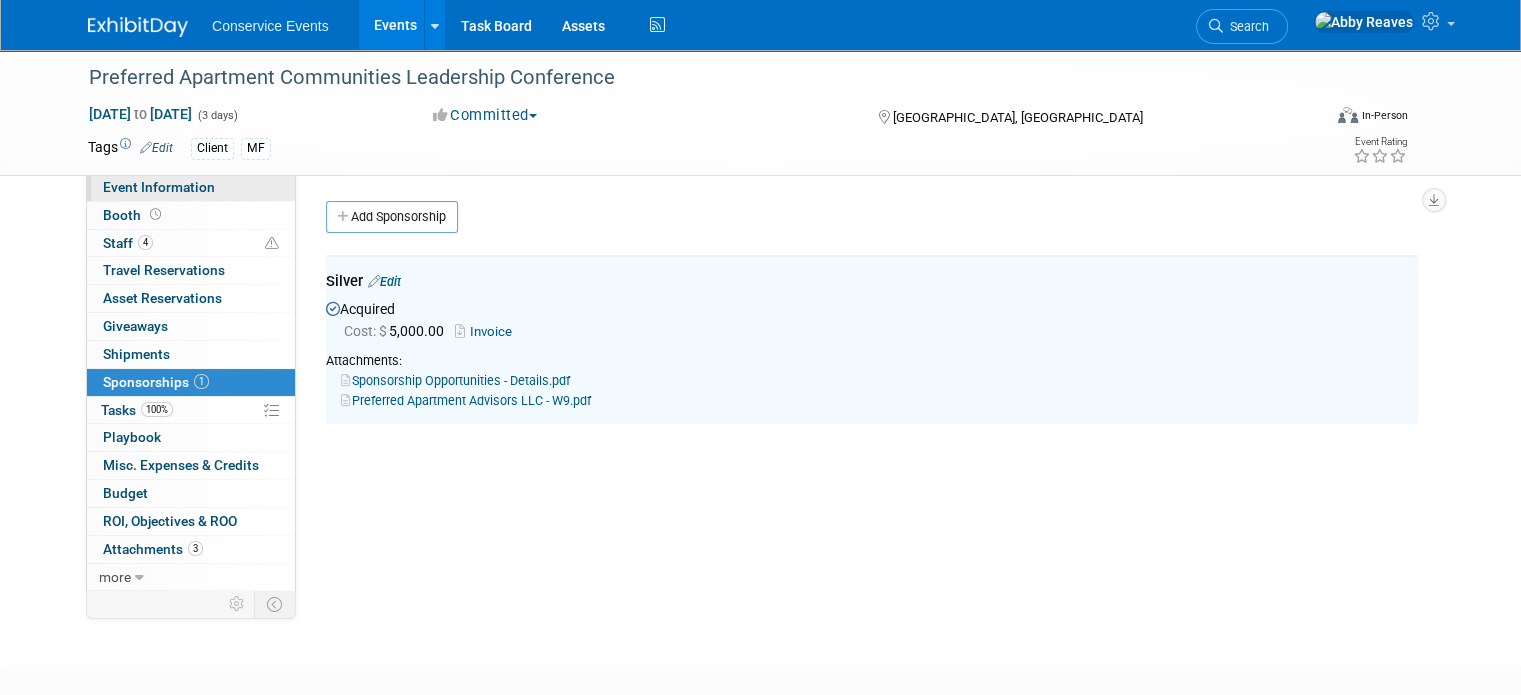 click on "Event Information" at bounding box center [191, 187] 